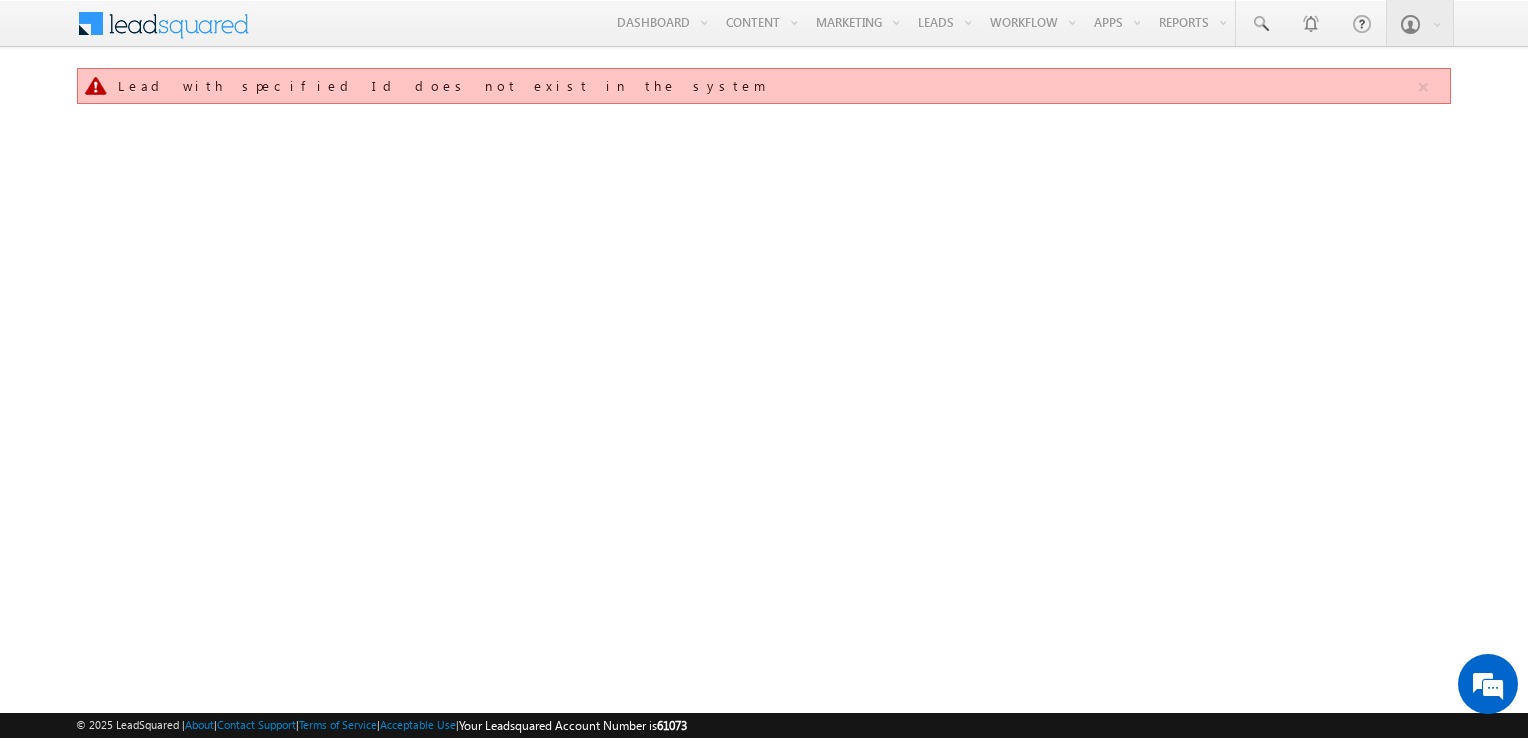 scroll, scrollTop: 0, scrollLeft: 0, axis: both 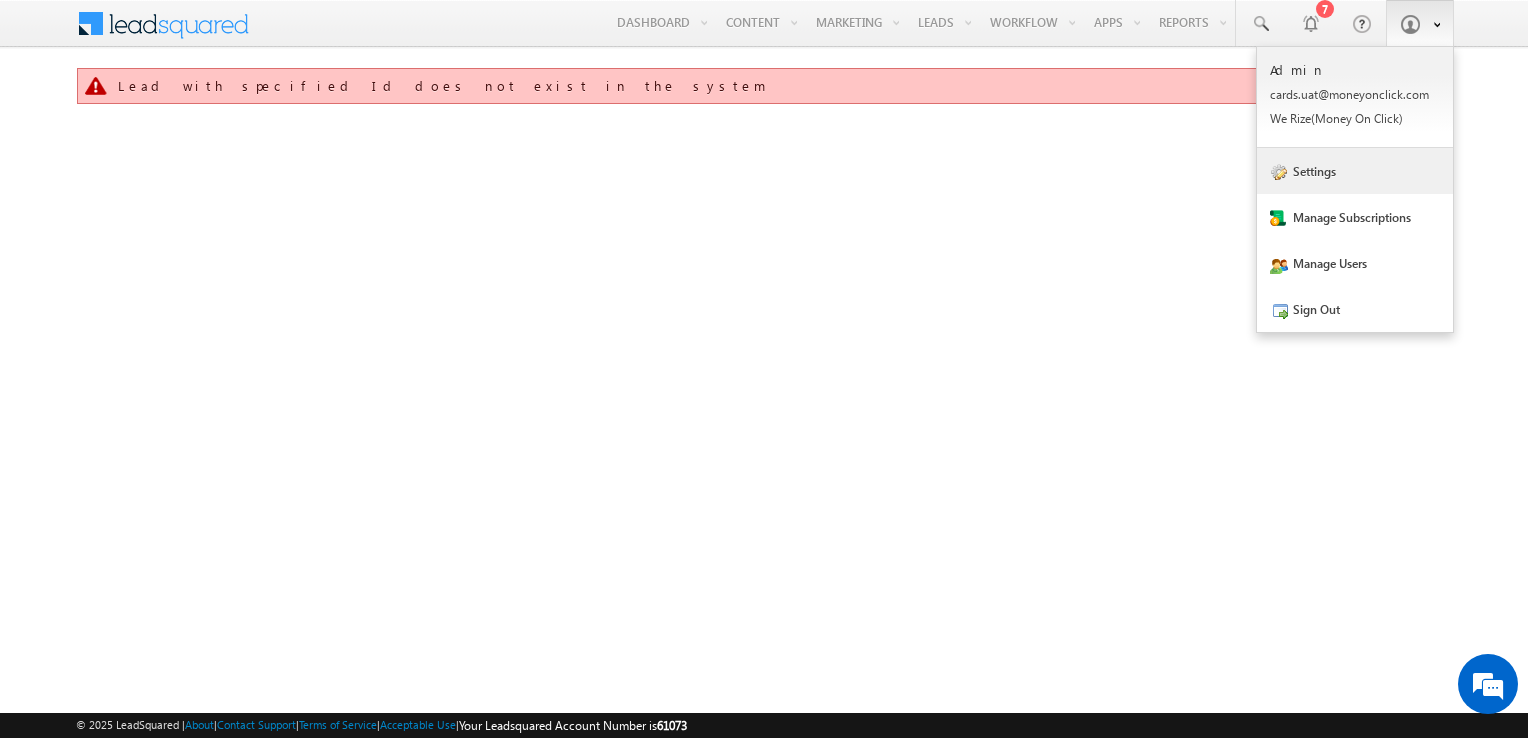 click on "Settings" at bounding box center [1355, 171] 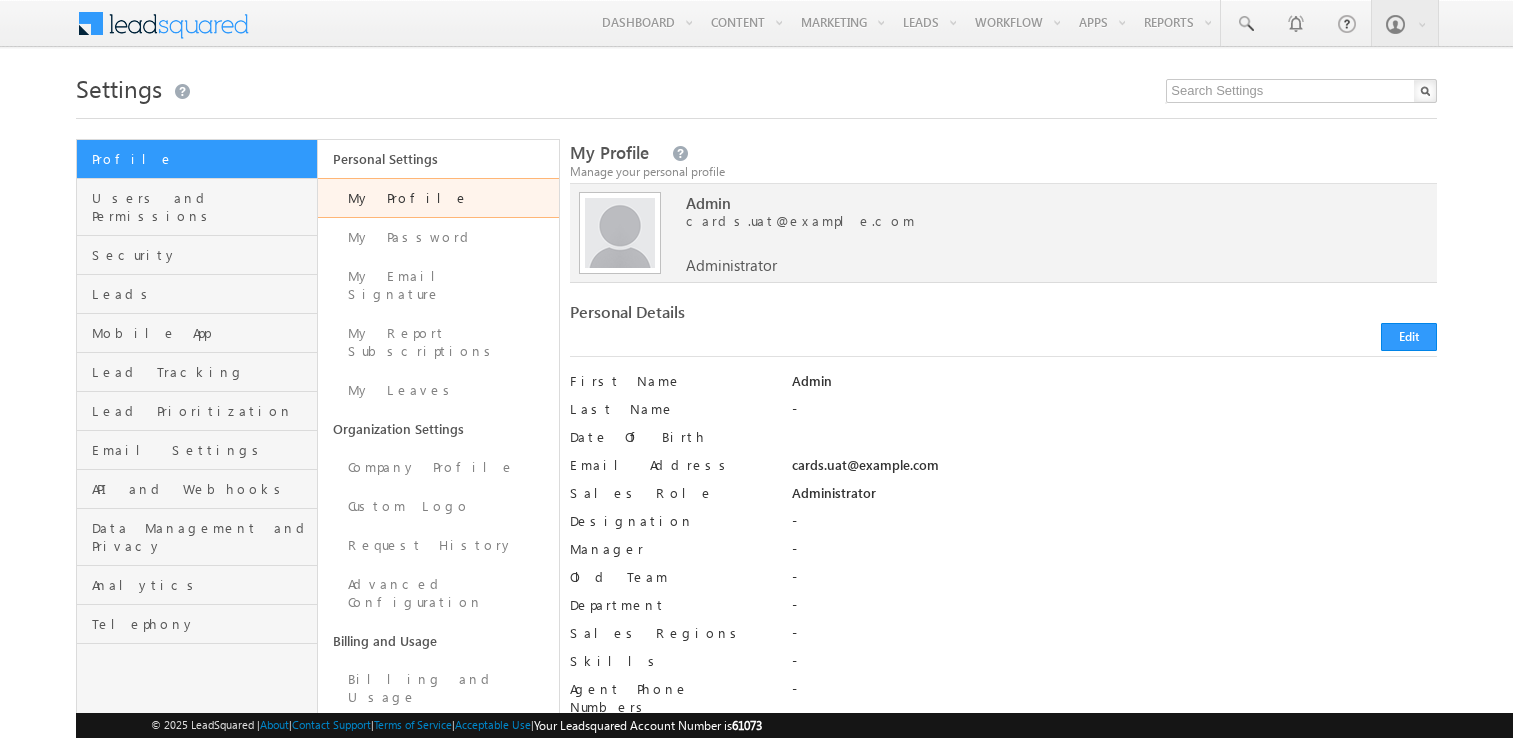 scroll, scrollTop: 0, scrollLeft: 0, axis: both 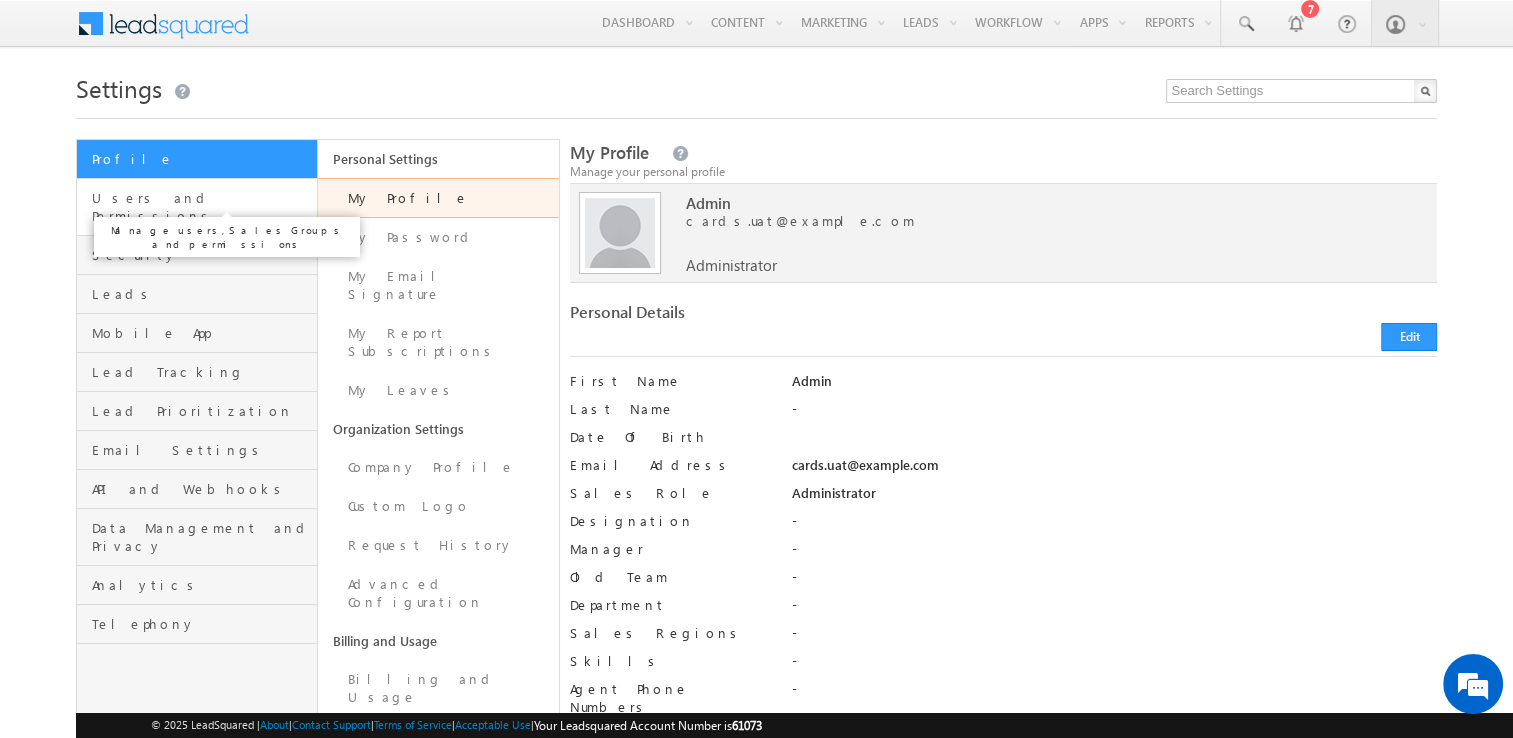 click on "Users and Permissions" at bounding box center (202, 207) 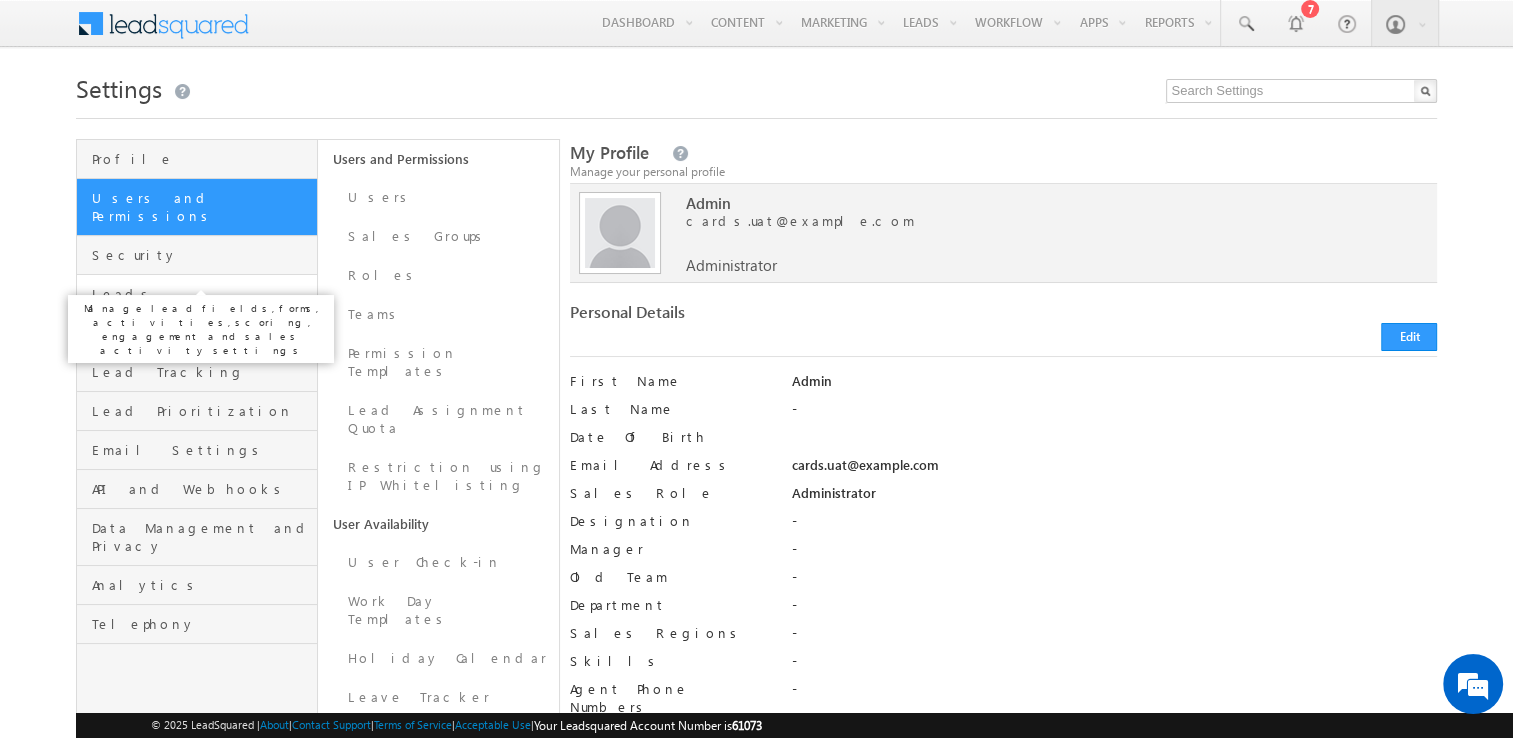 click on "Leads" at bounding box center [202, 294] 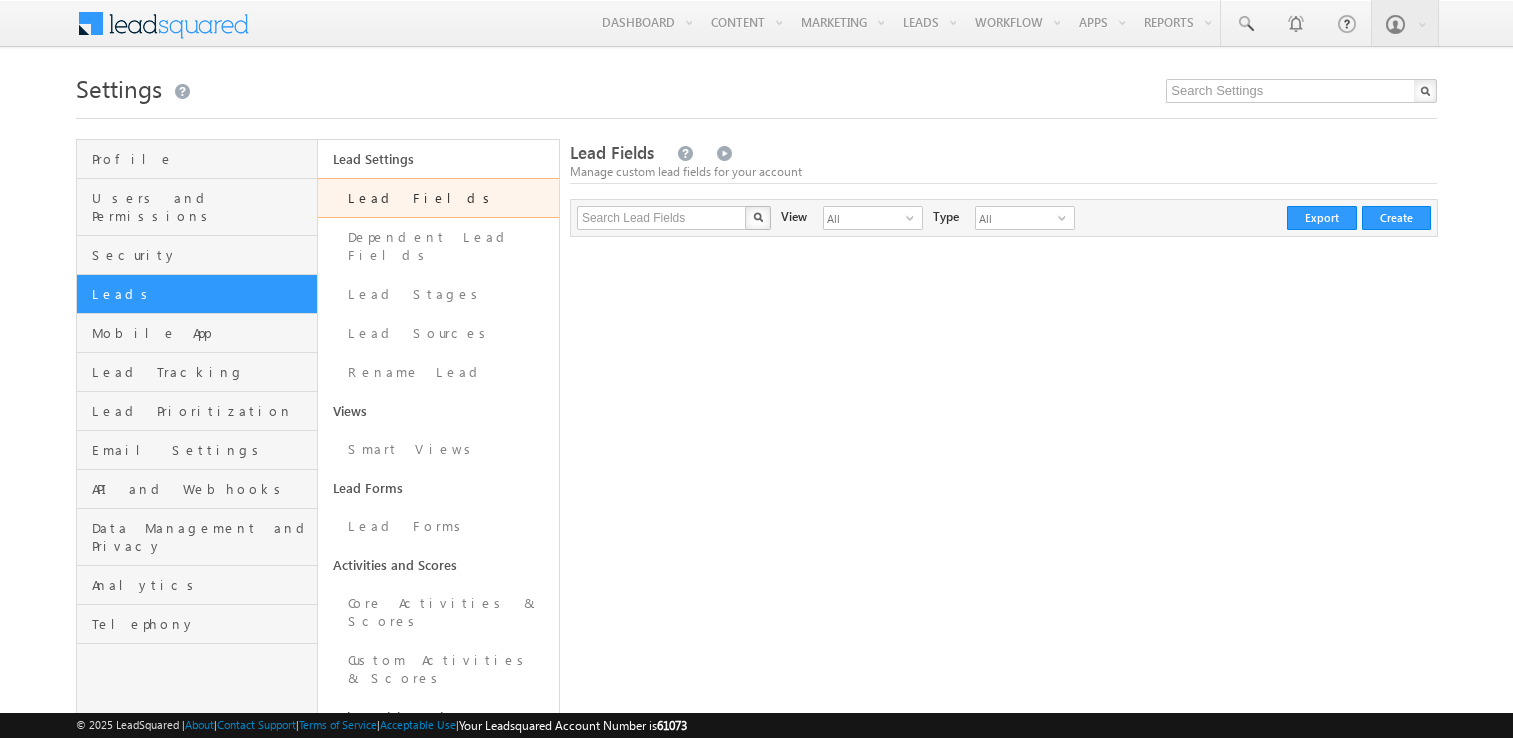 scroll, scrollTop: 0, scrollLeft: 0, axis: both 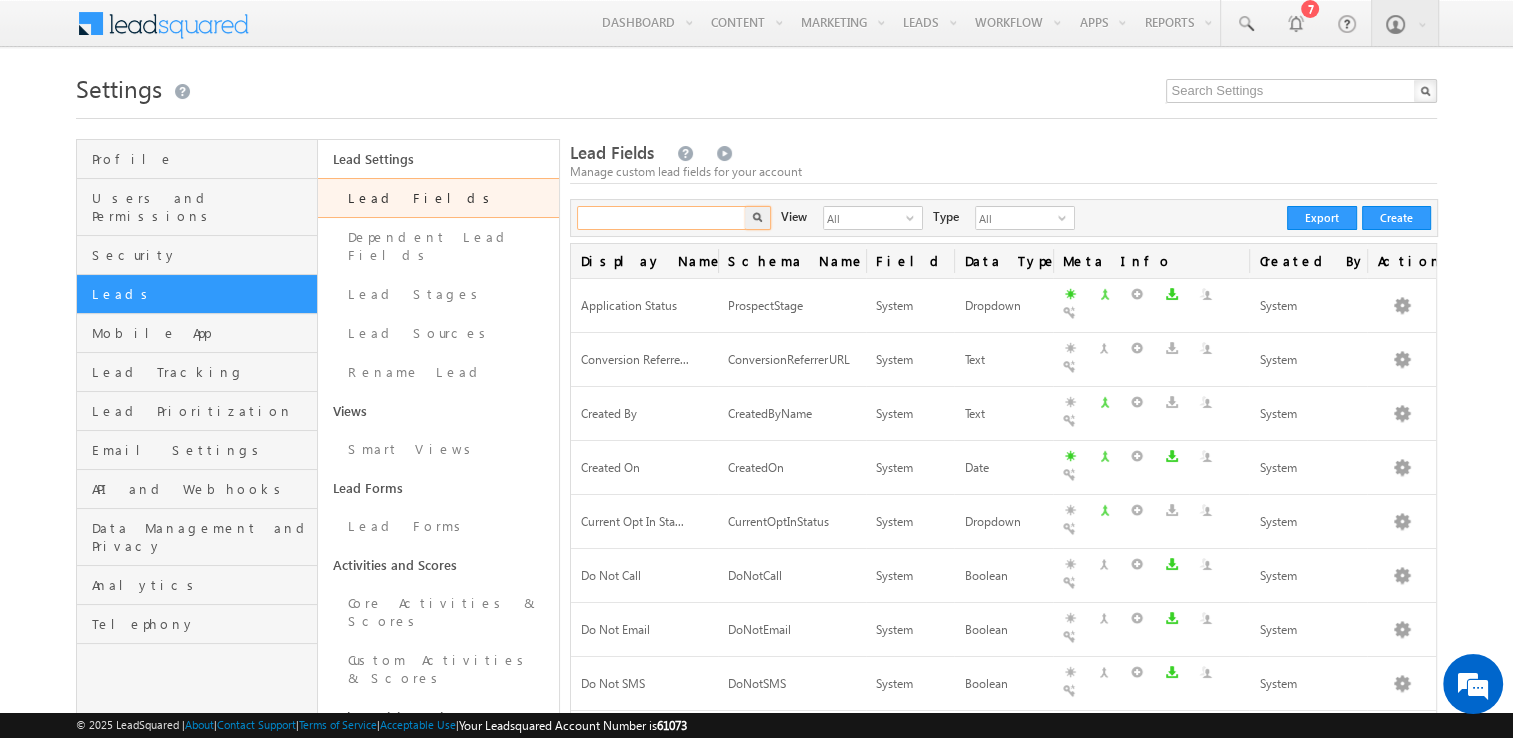 click at bounding box center [662, 218] 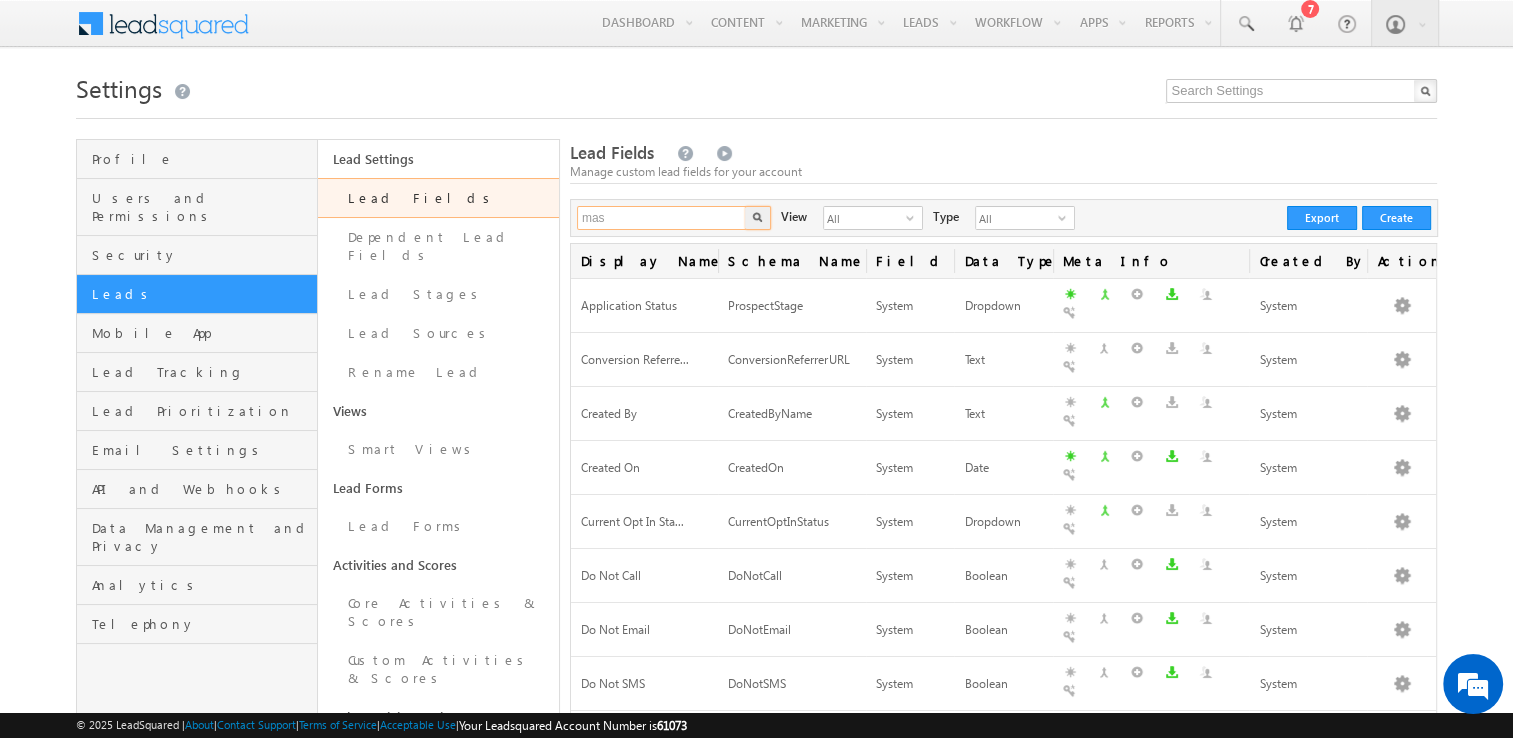 type on "mas" 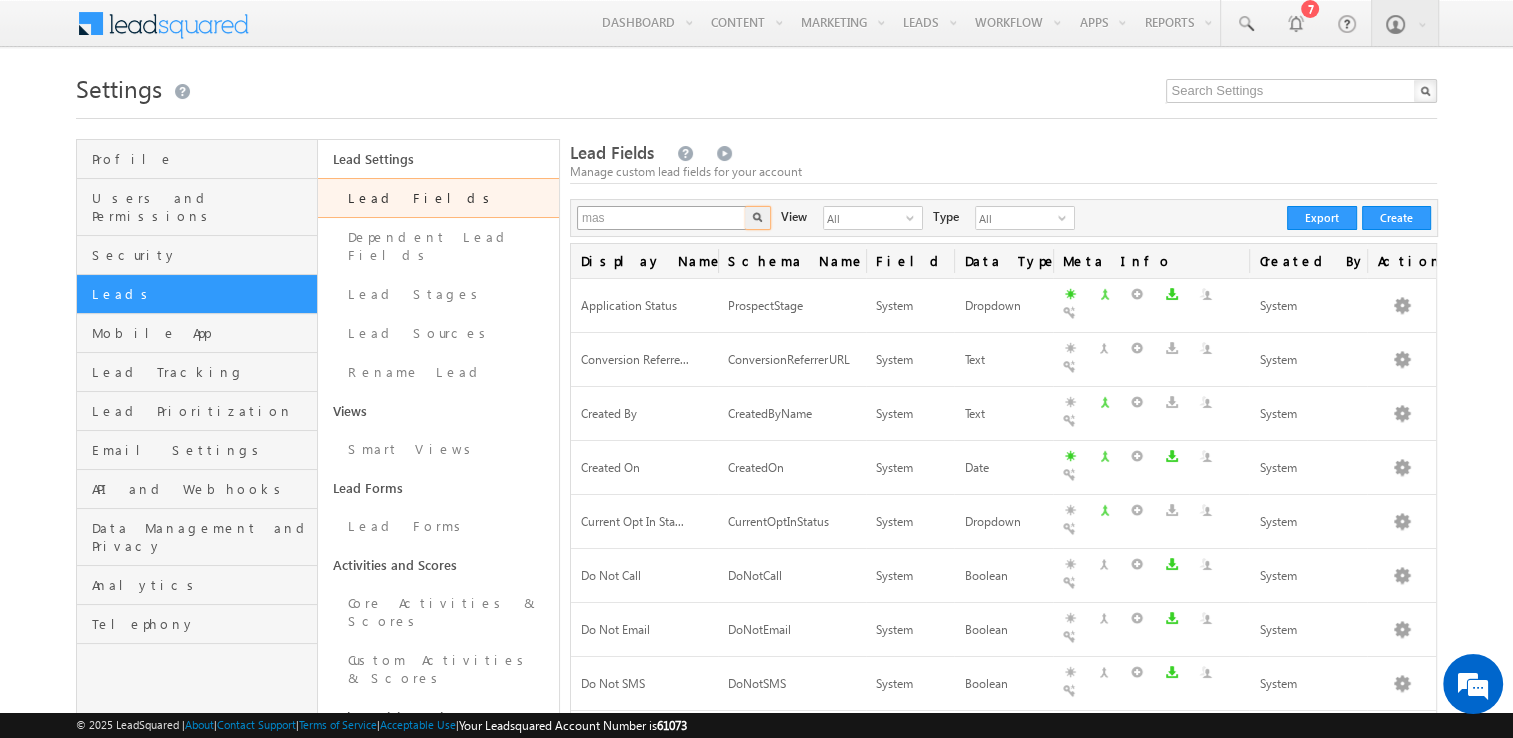 click at bounding box center [758, 218] 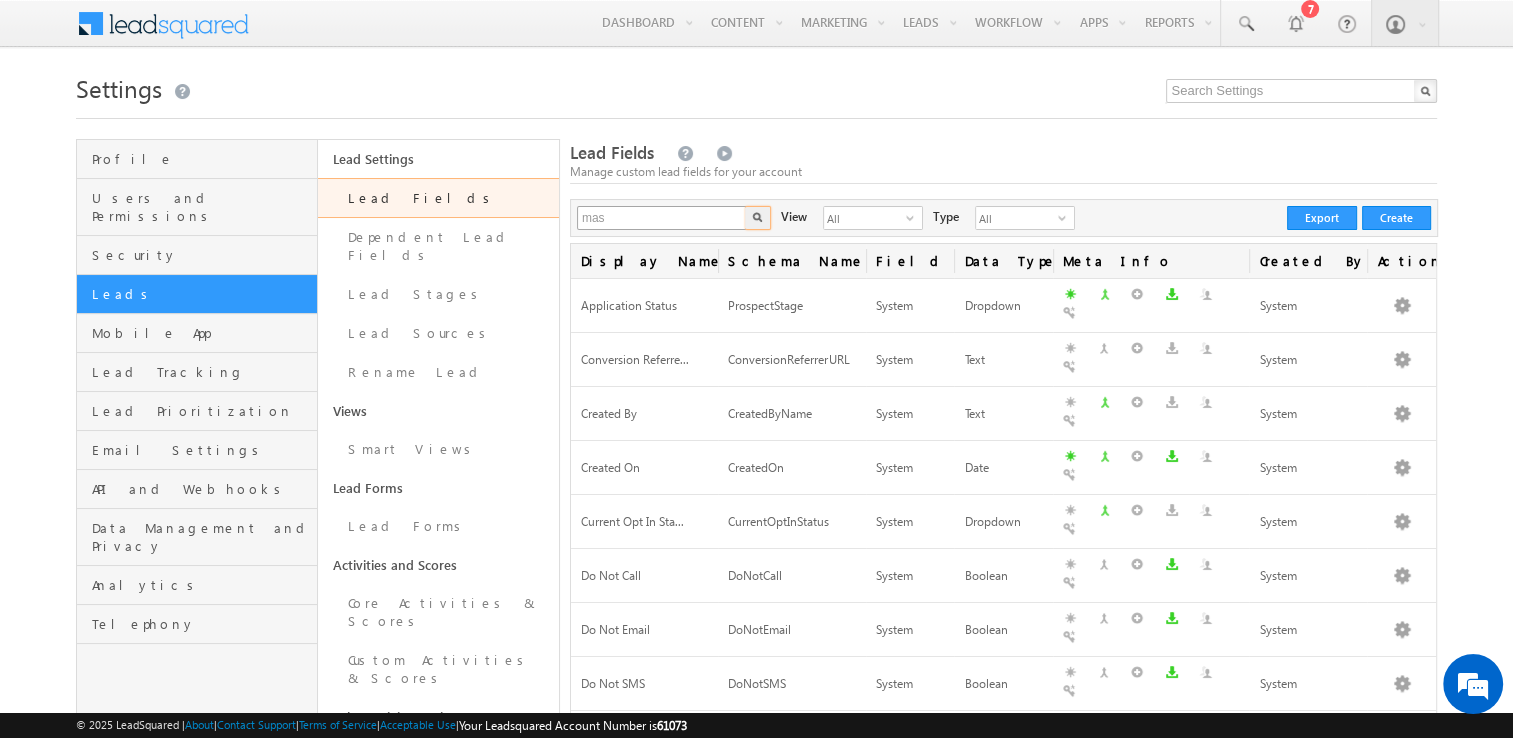 type 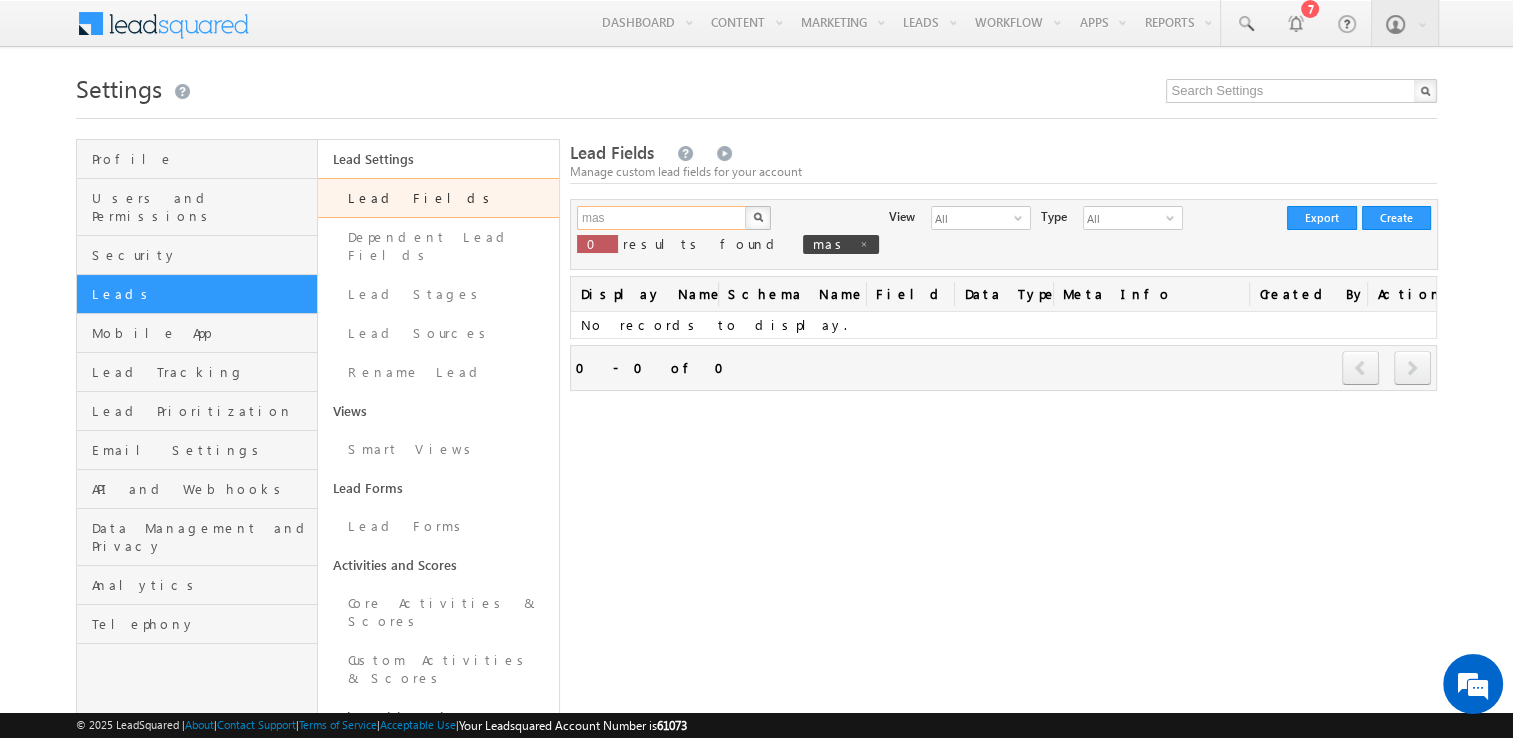 click on "mas" at bounding box center (662, 218) 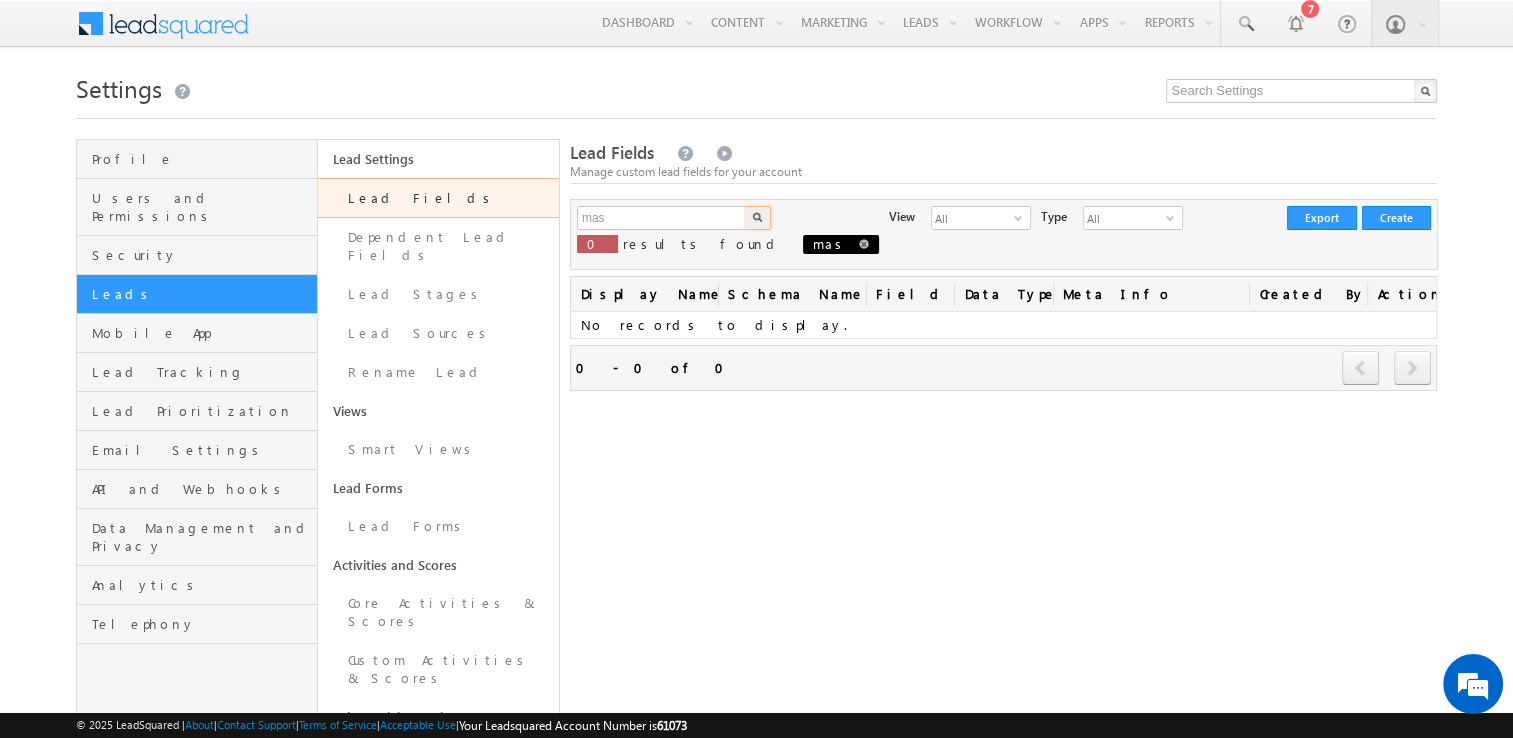 click at bounding box center [864, 244] 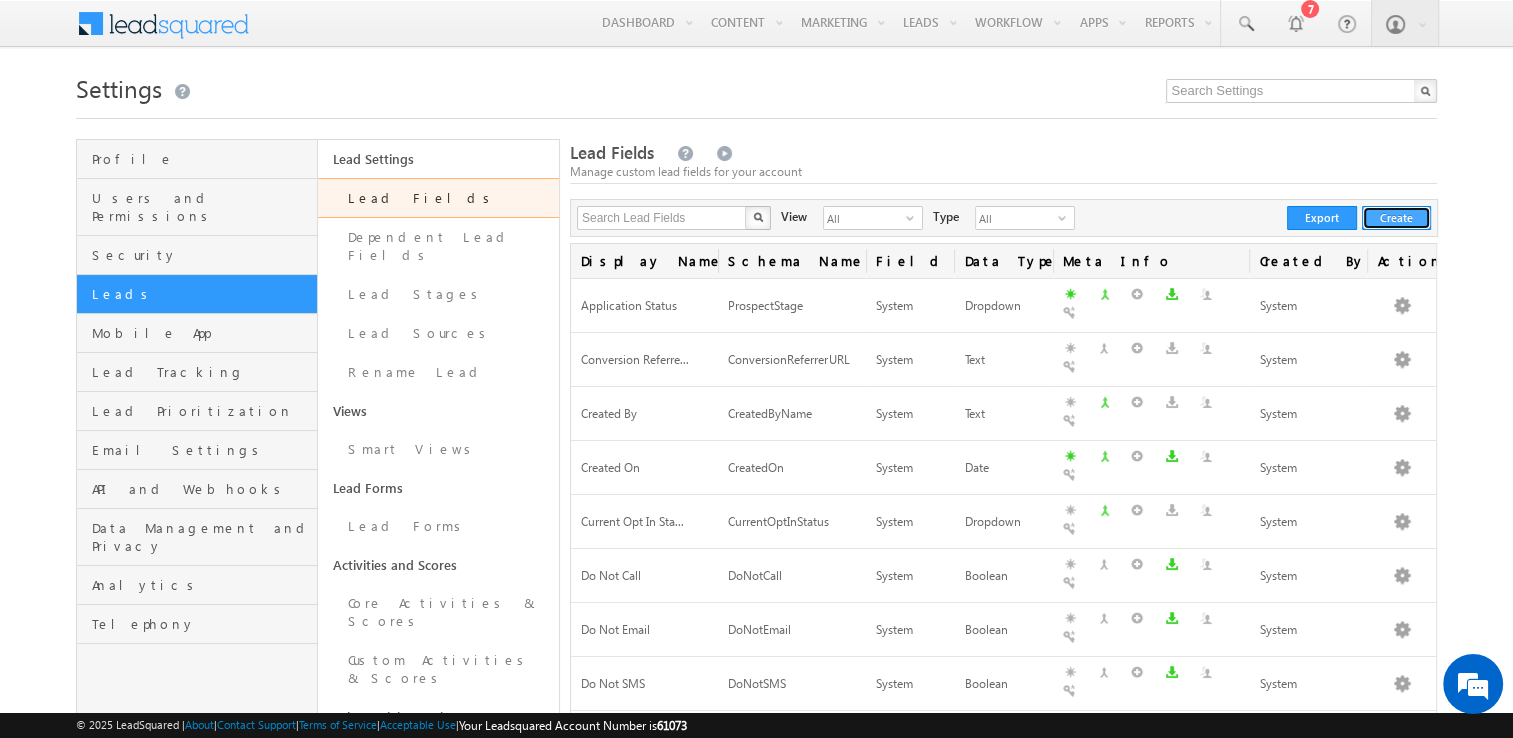 click on "Create" at bounding box center (1396, 218) 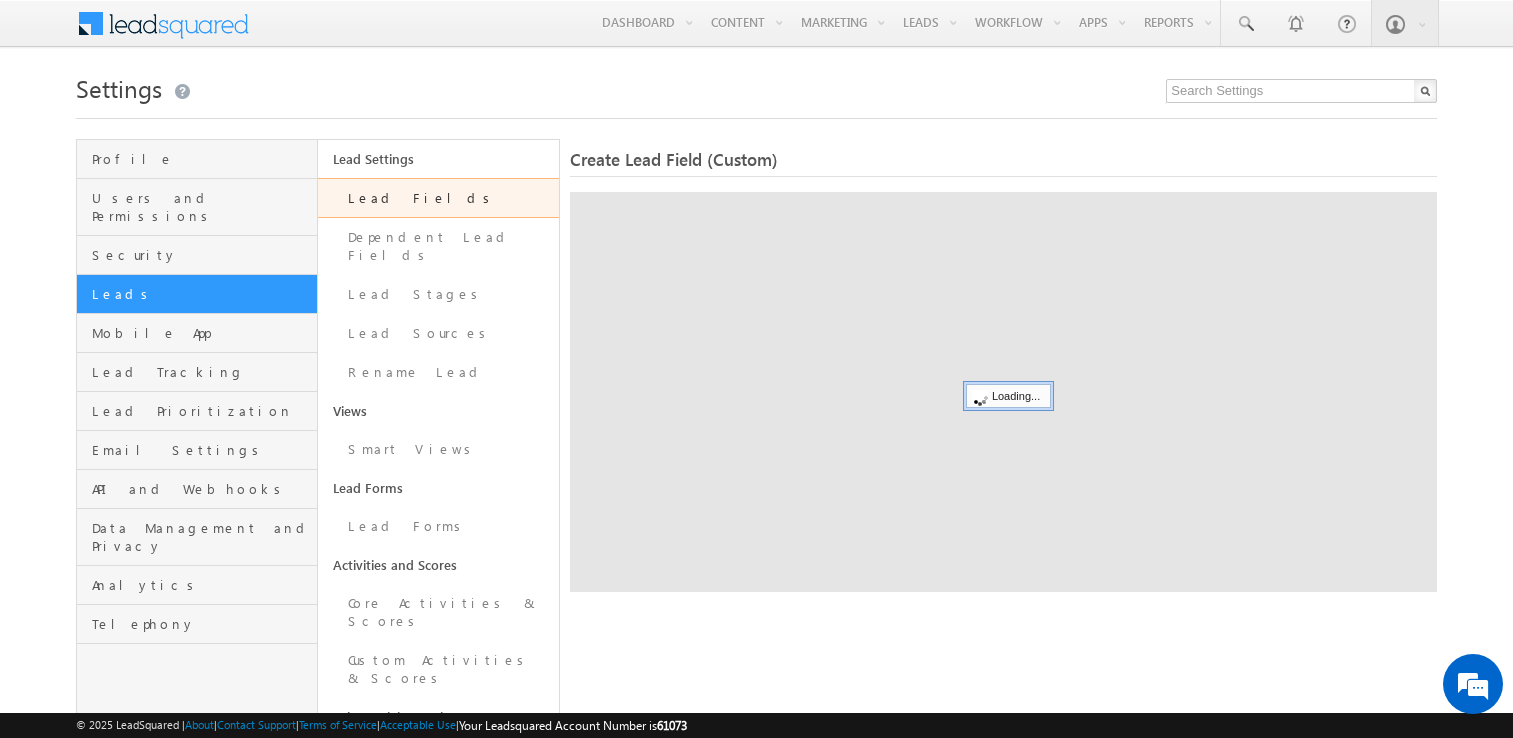 scroll, scrollTop: 0, scrollLeft: 0, axis: both 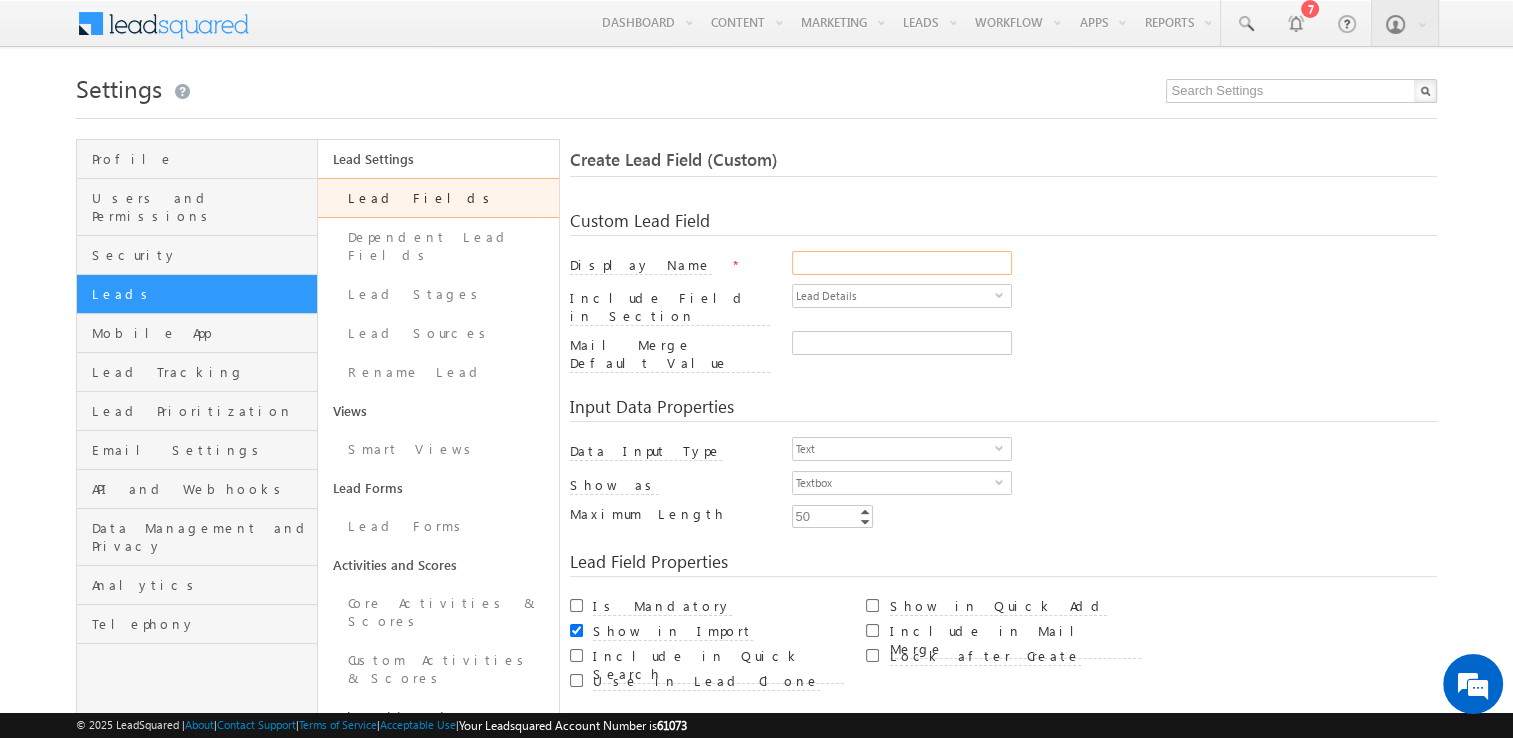 click on "Display Name" at bounding box center (902, 263) 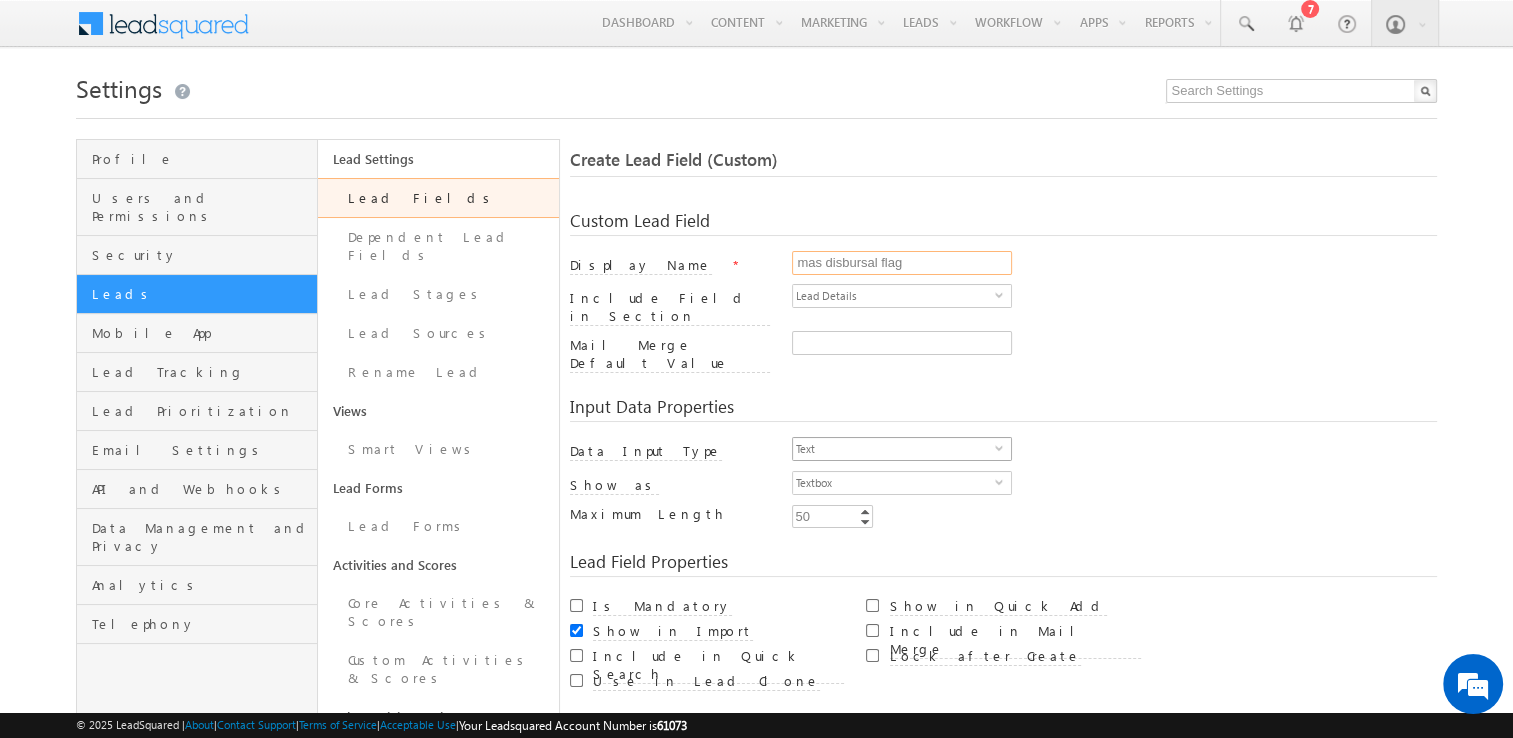 scroll, scrollTop: 0, scrollLeft: 0, axis: both 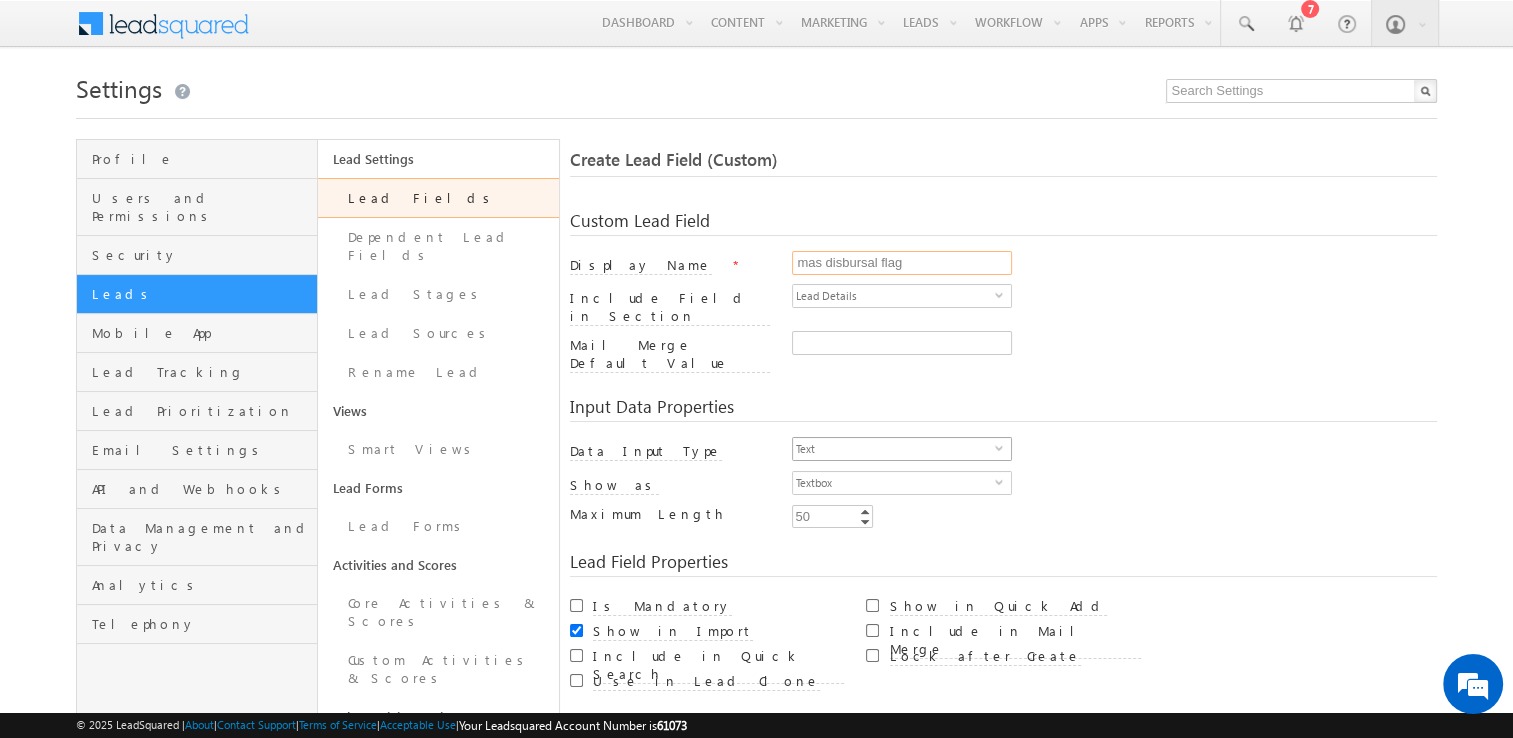 type on "mas disbursal flag" 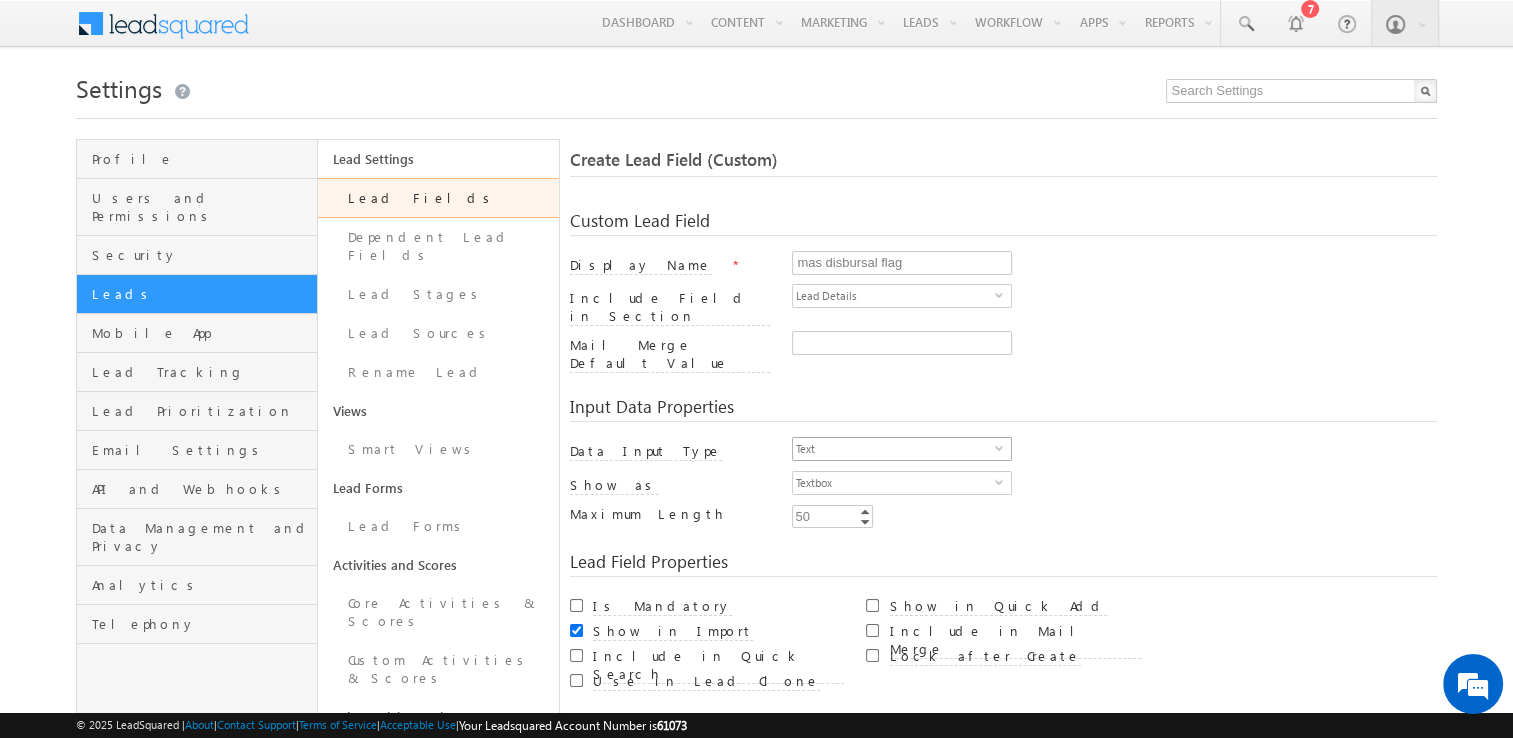 click on "Text" at bounding box center (894, 449) 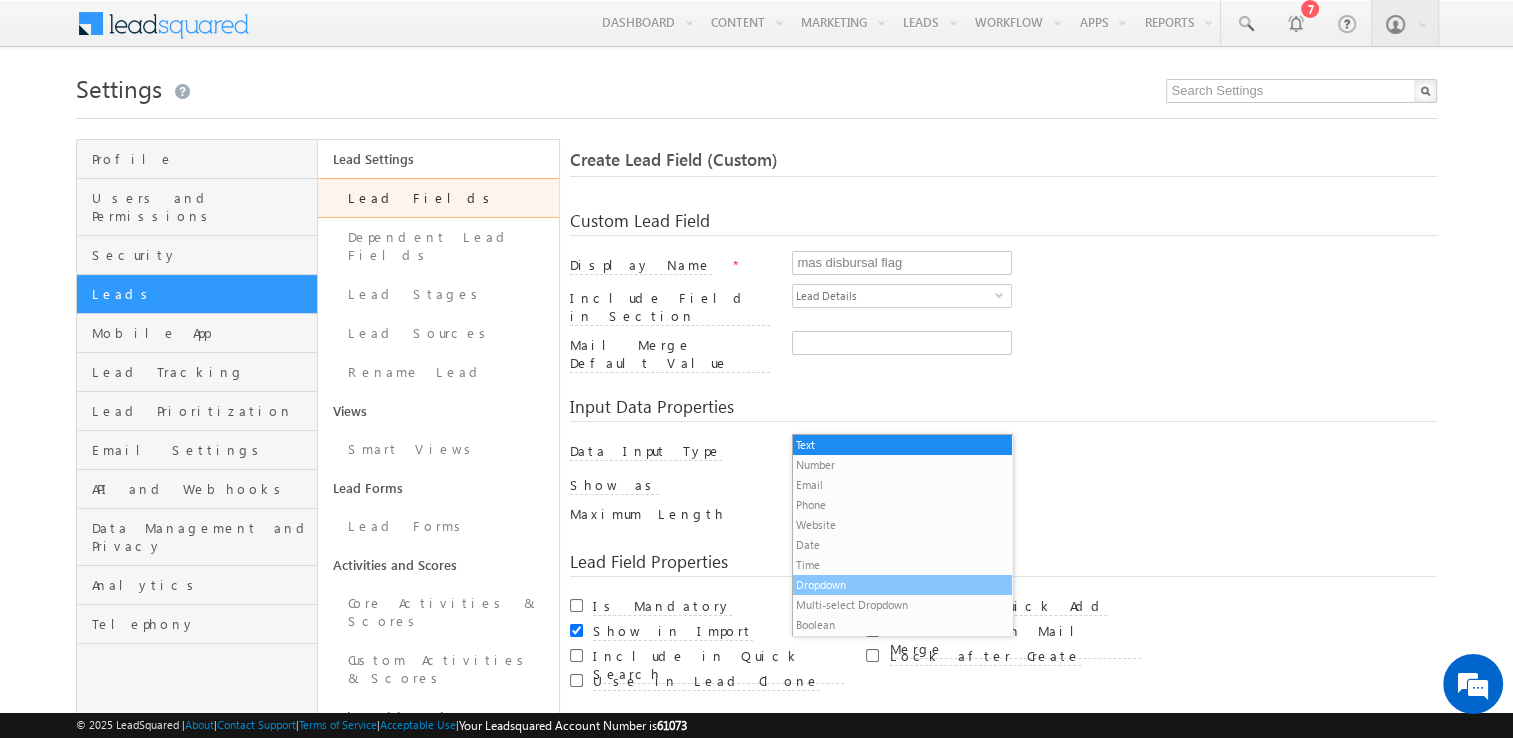 click on "Dropdown" at bounding box center (902, 585) 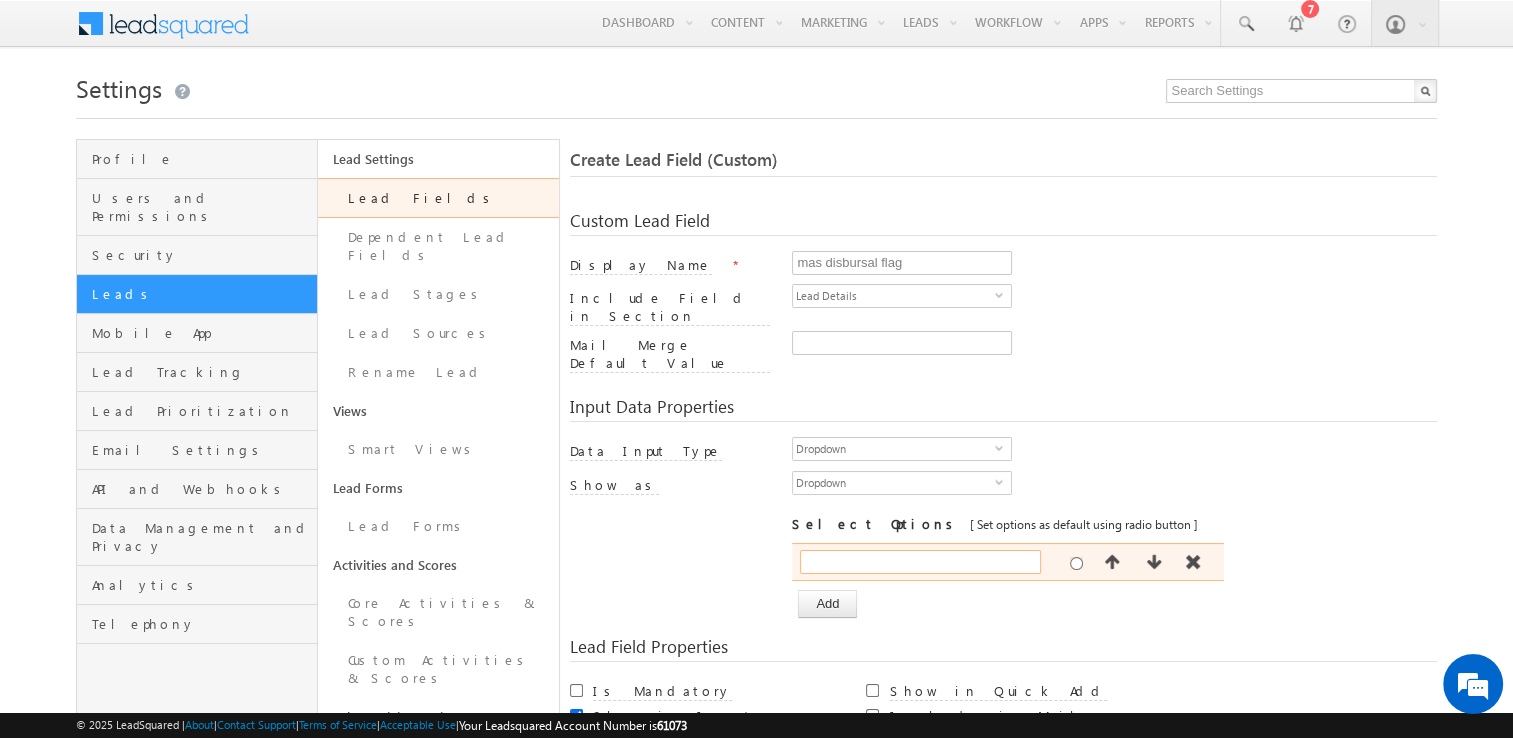 click at bounding box center [920, 562] 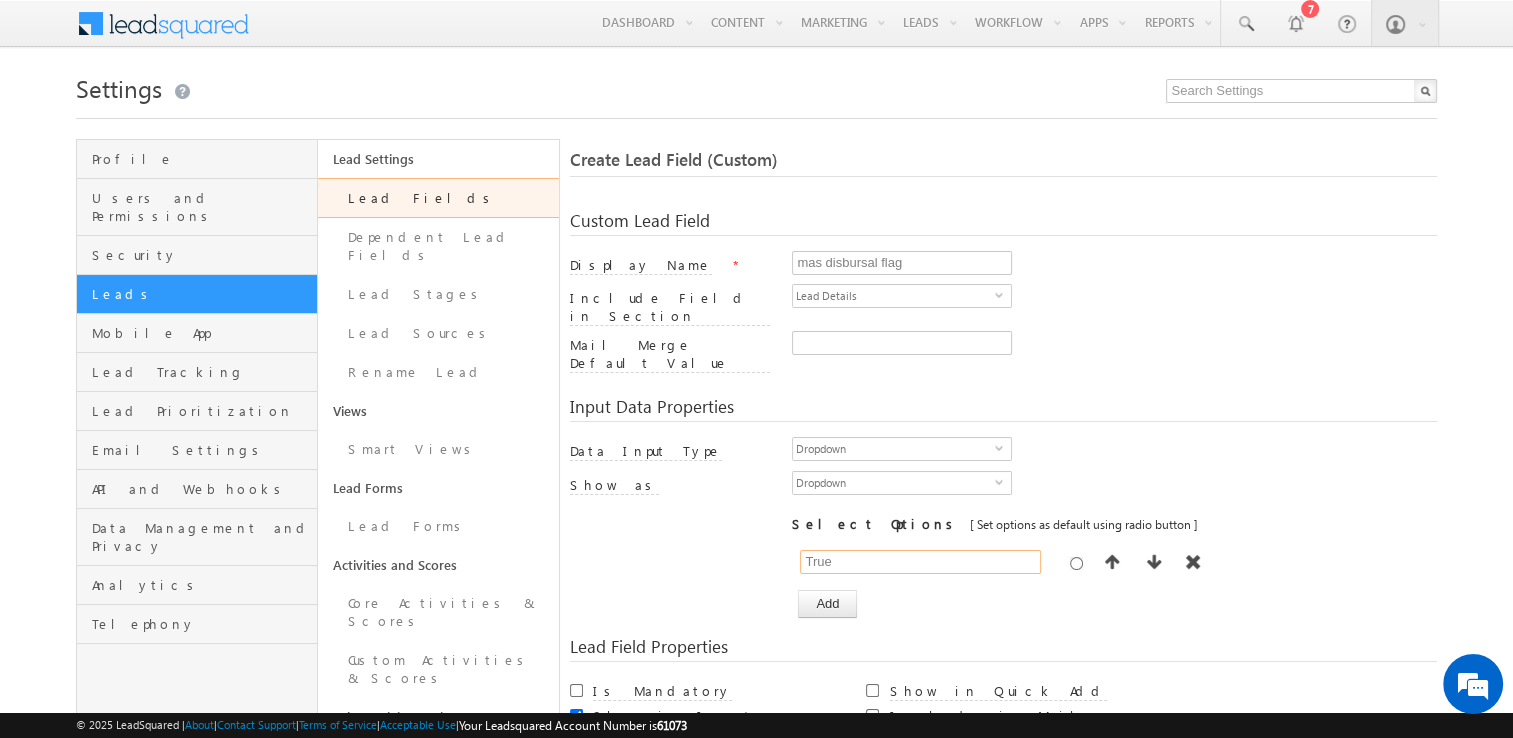 type on "True" 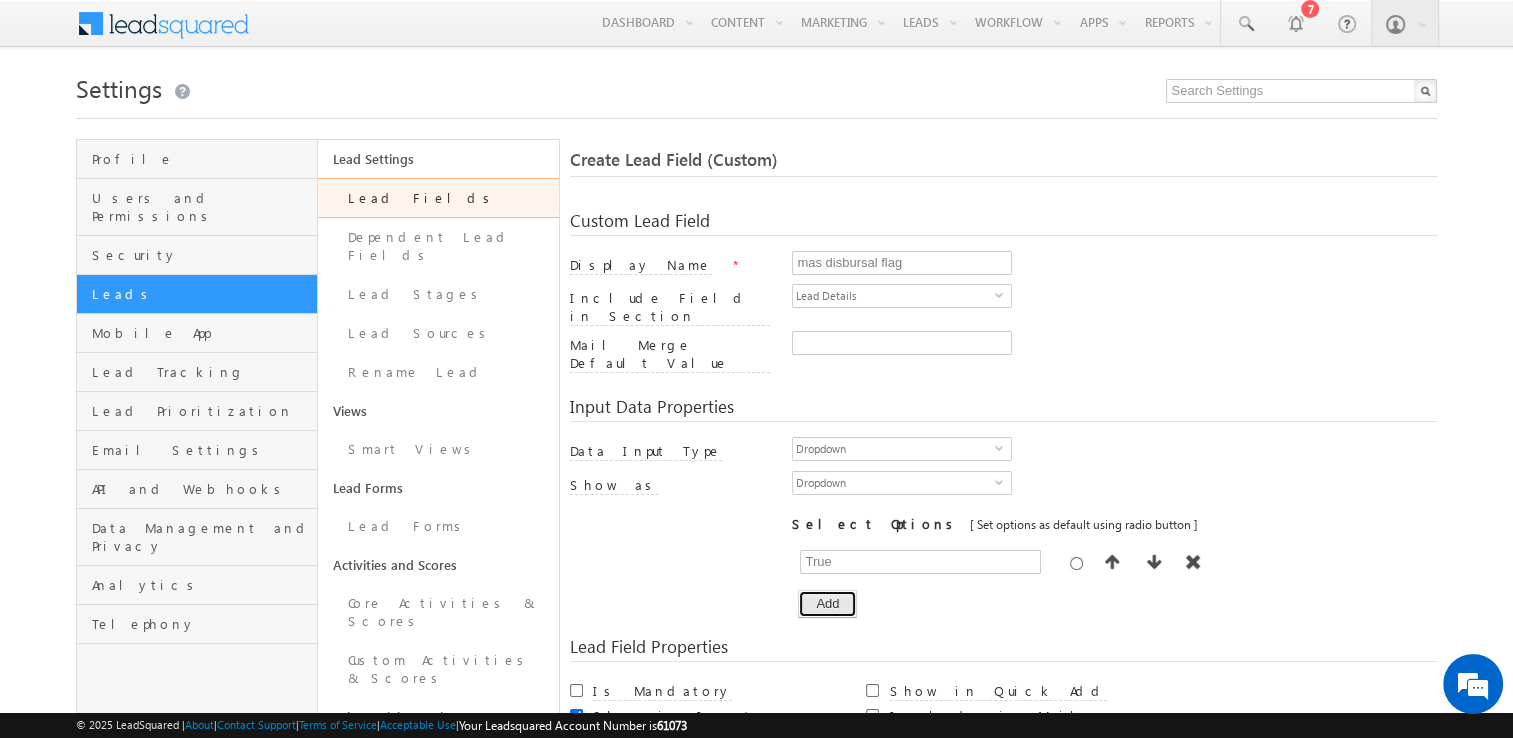 click on "Add" at bounding box center (827, 604) 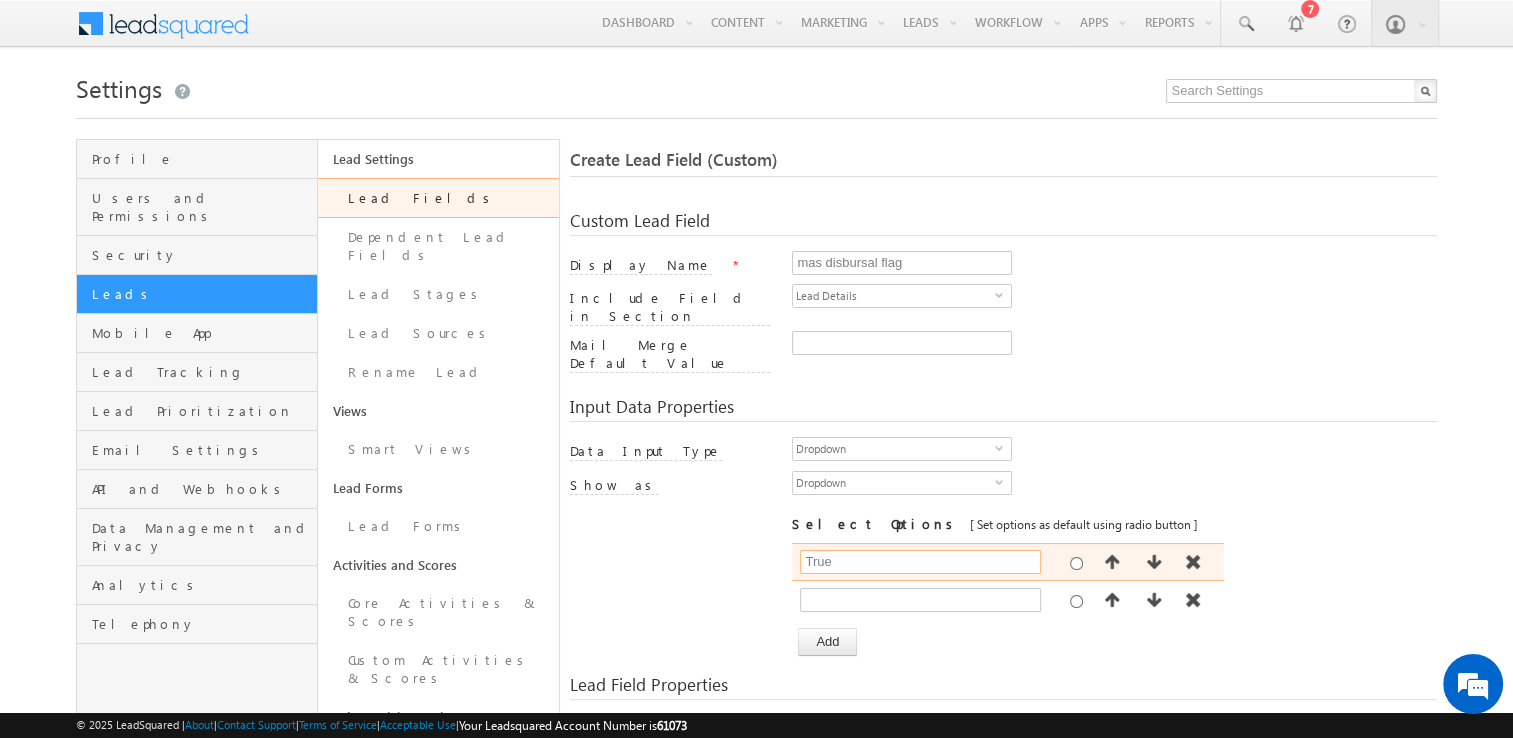 click on "True" at bounding box center (920, 562) 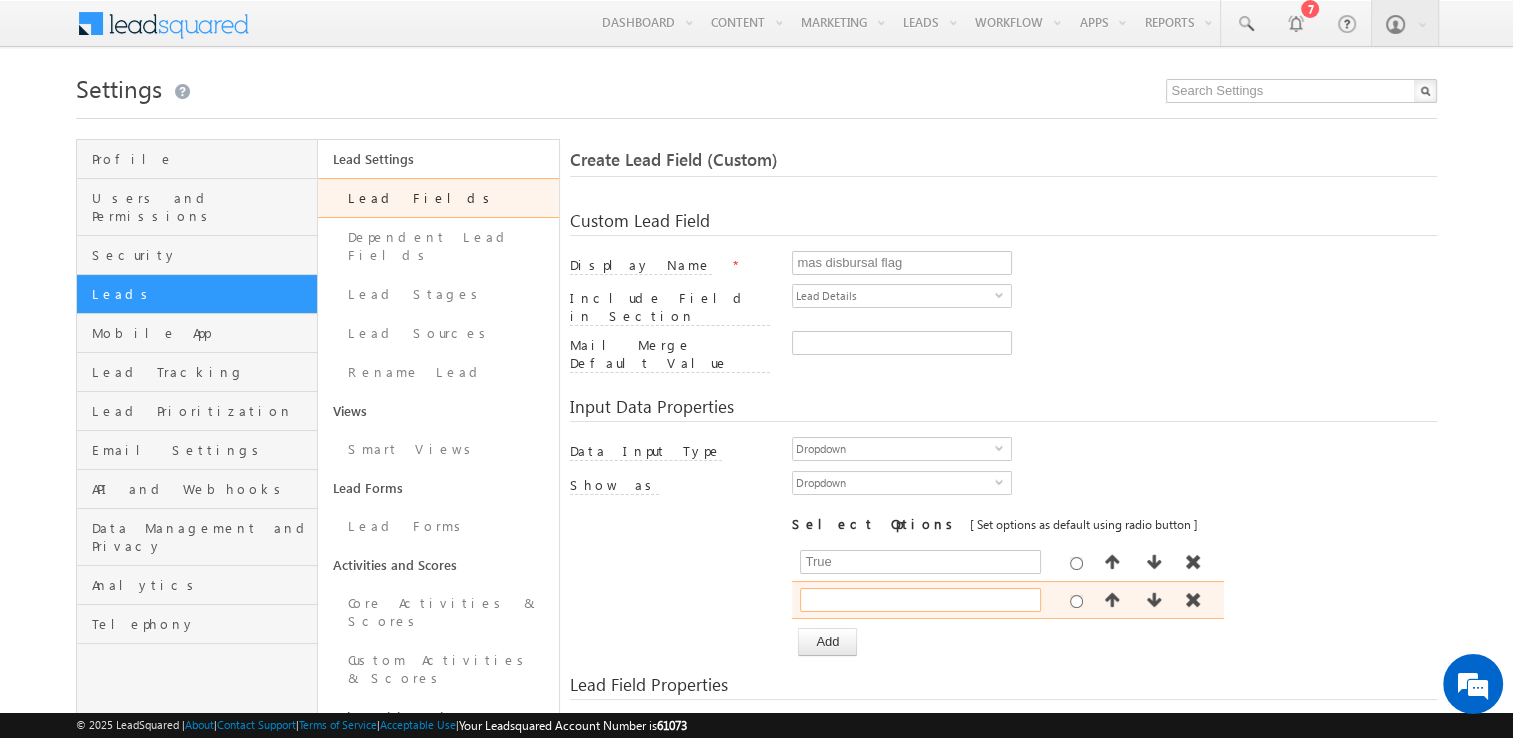 click at bounding box center [920, 600] 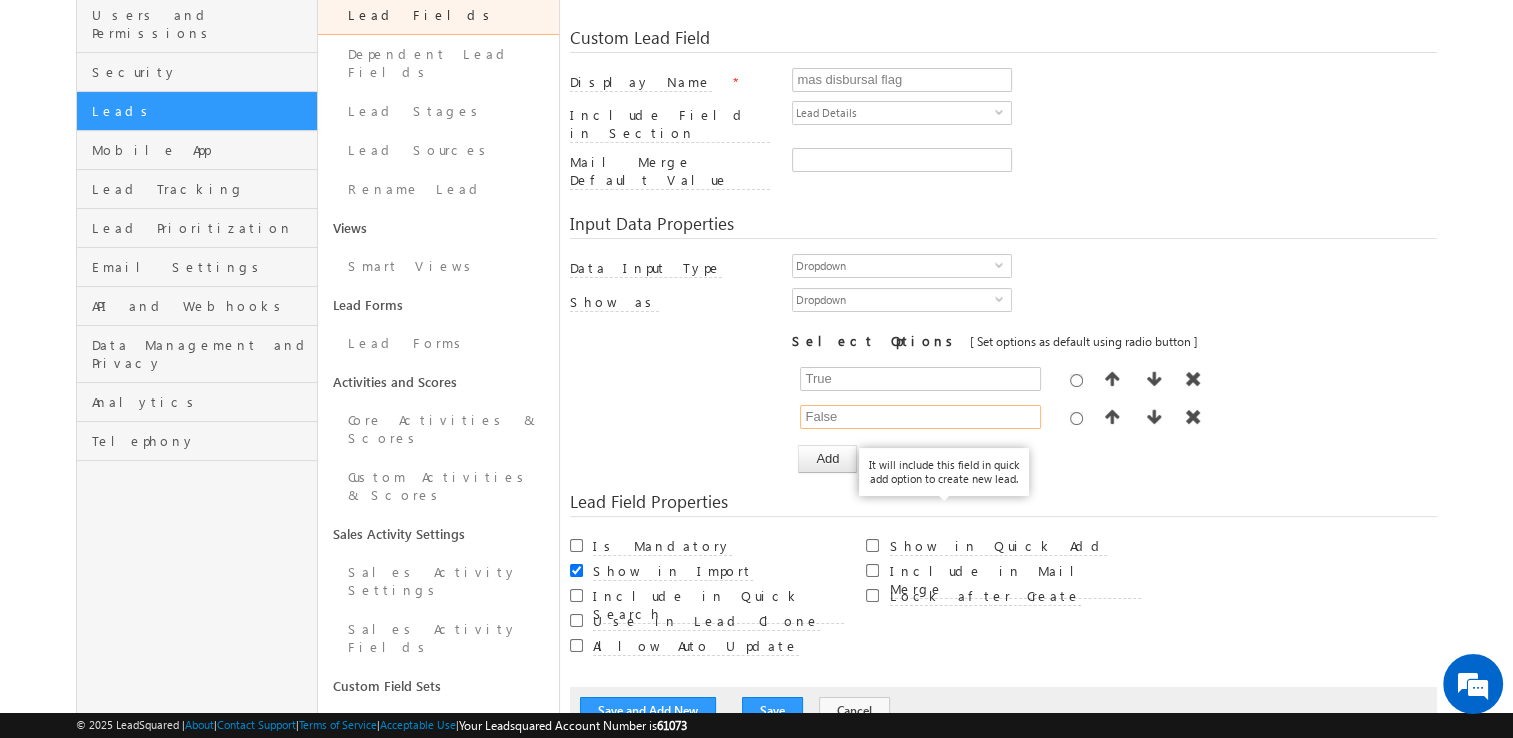 scroll, scrollTop: 196, scrollLeft: 0, axis: vertical 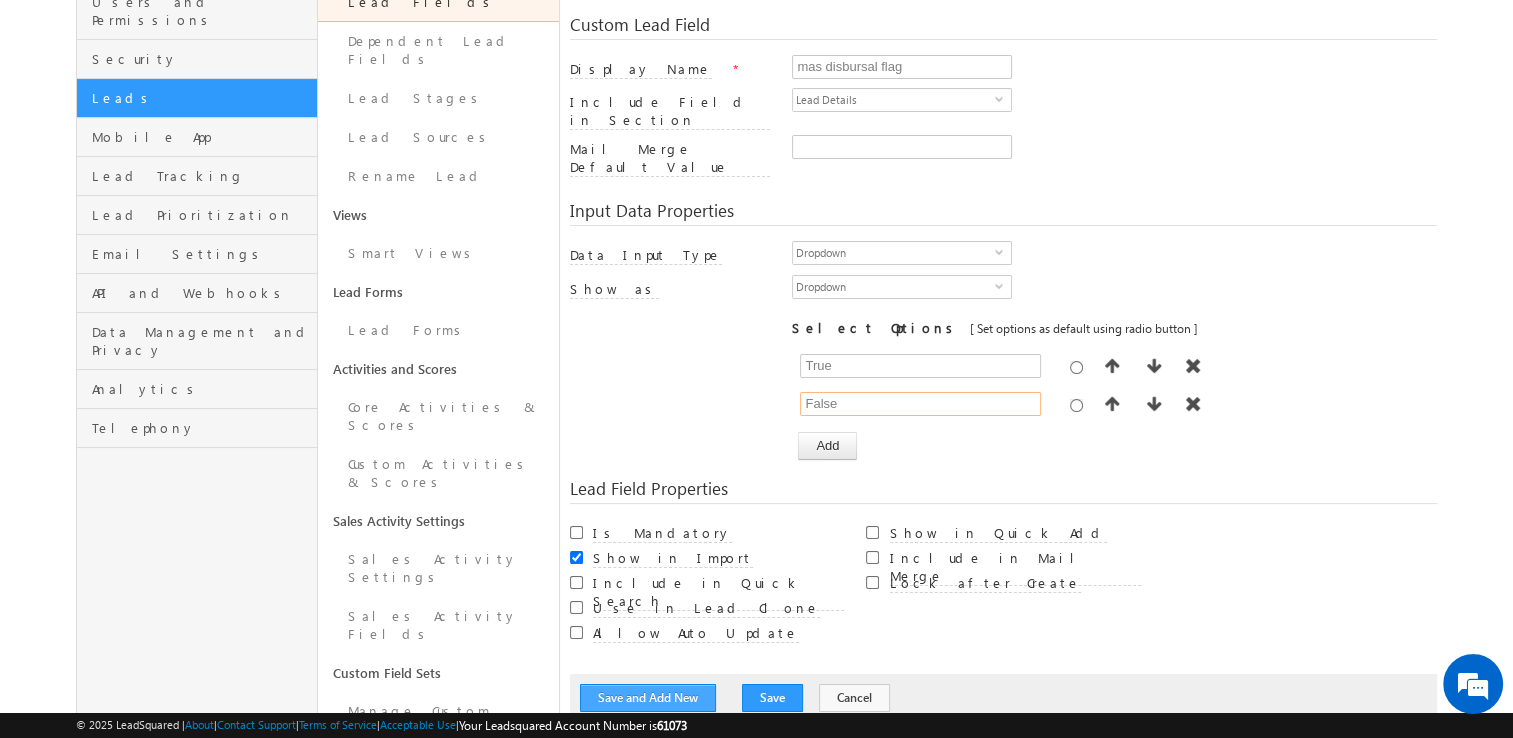 type on "False" 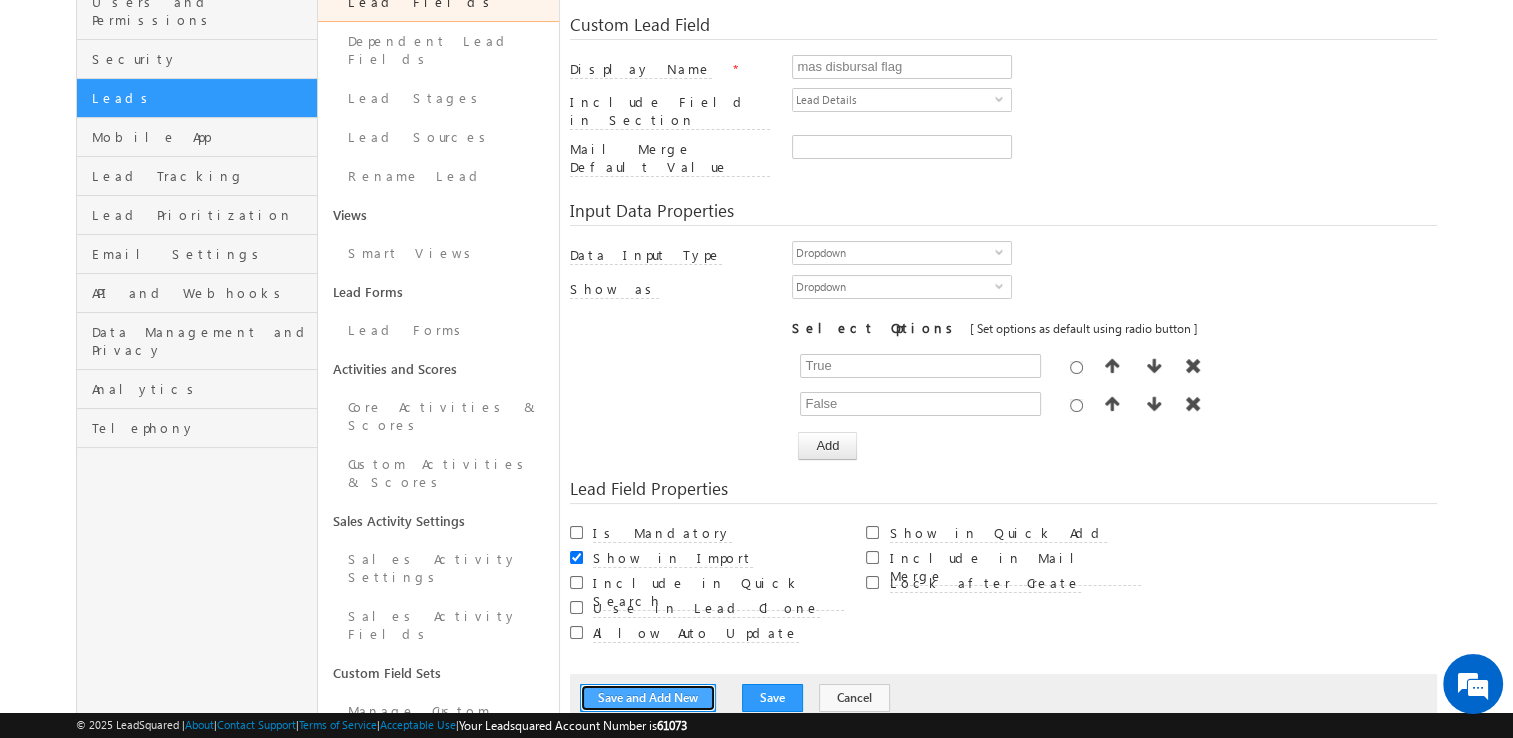 click on "Save and Add New" at bounding box center [648, 698] 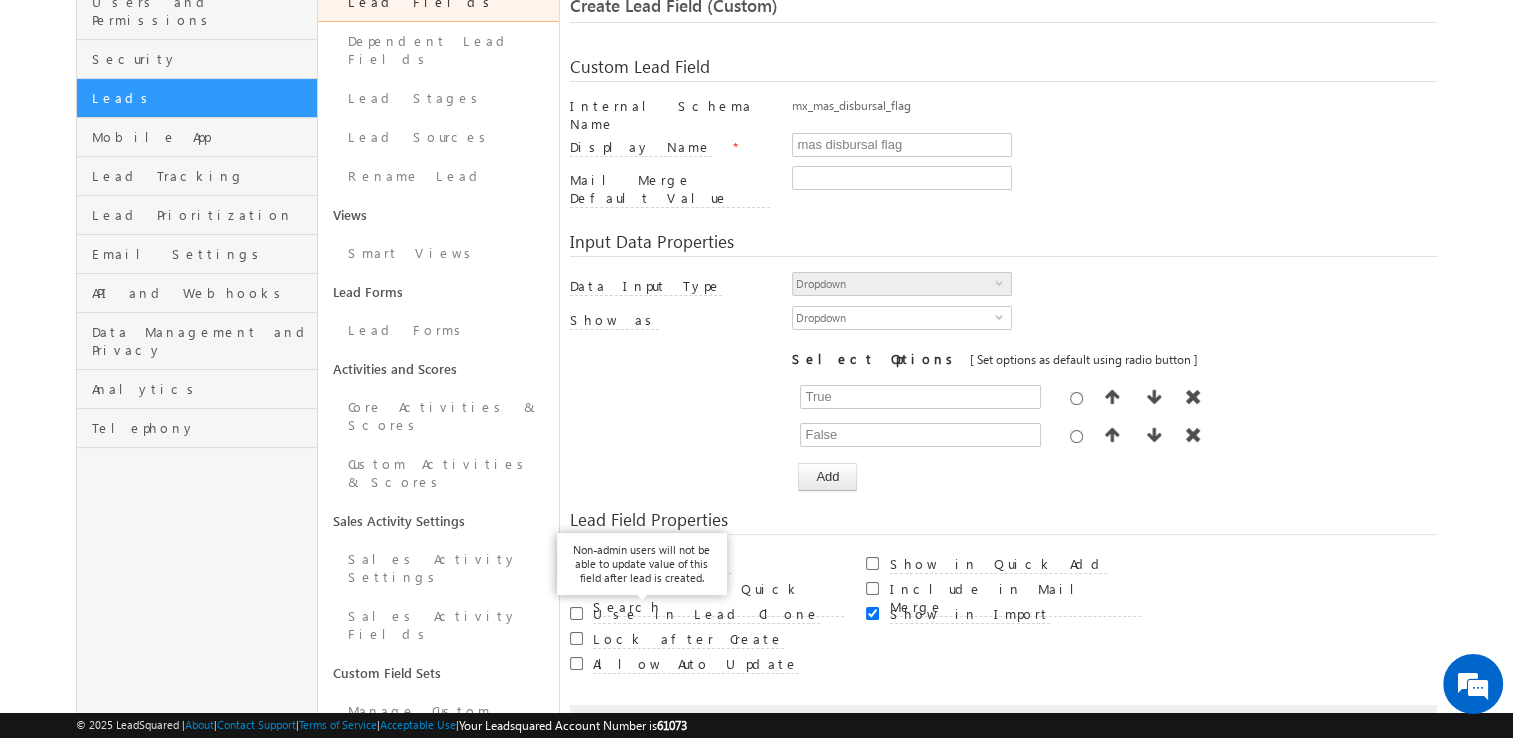 scroll, scrollTop: 149, scrollLeft: 0, axis: vertical 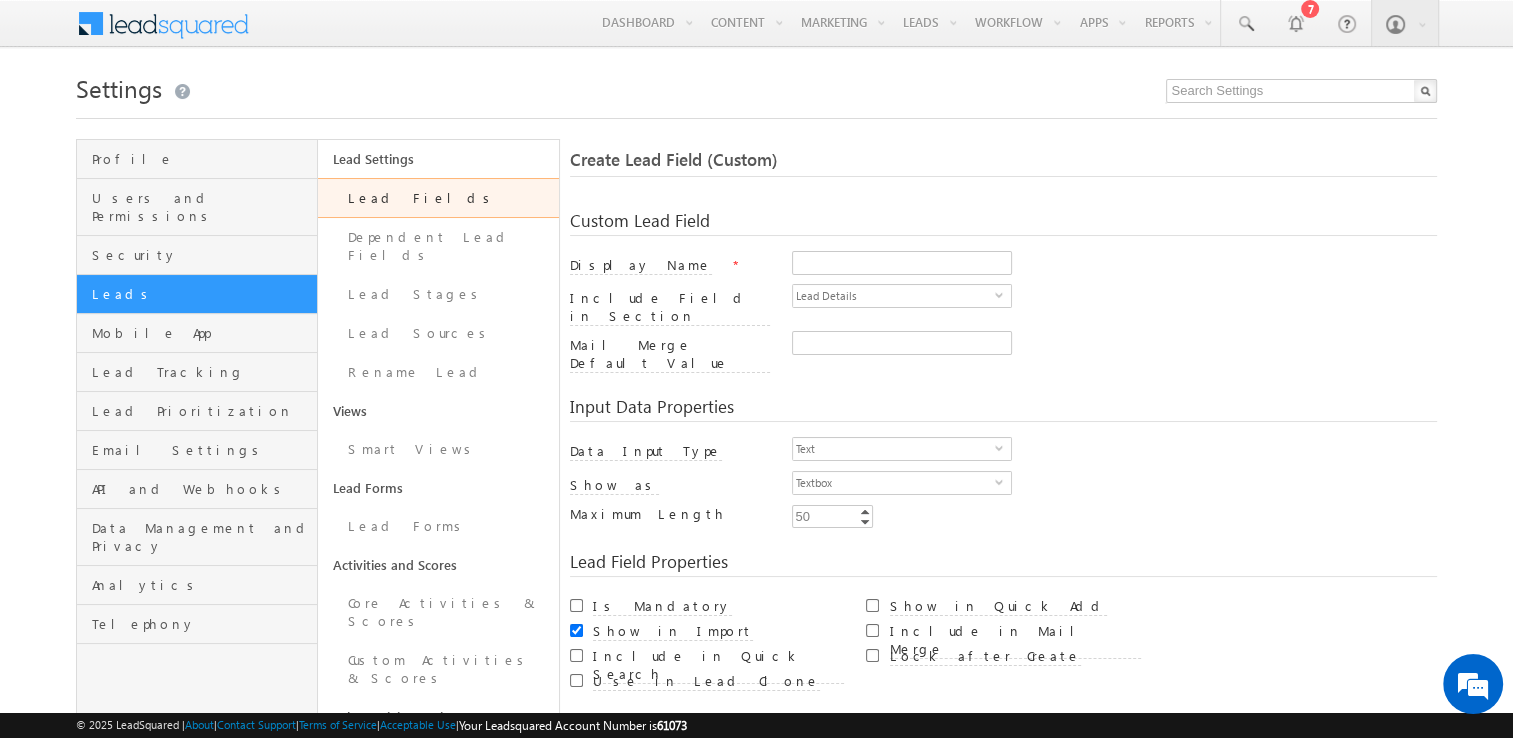 click on "Leads" at bounding box center [197, 294] 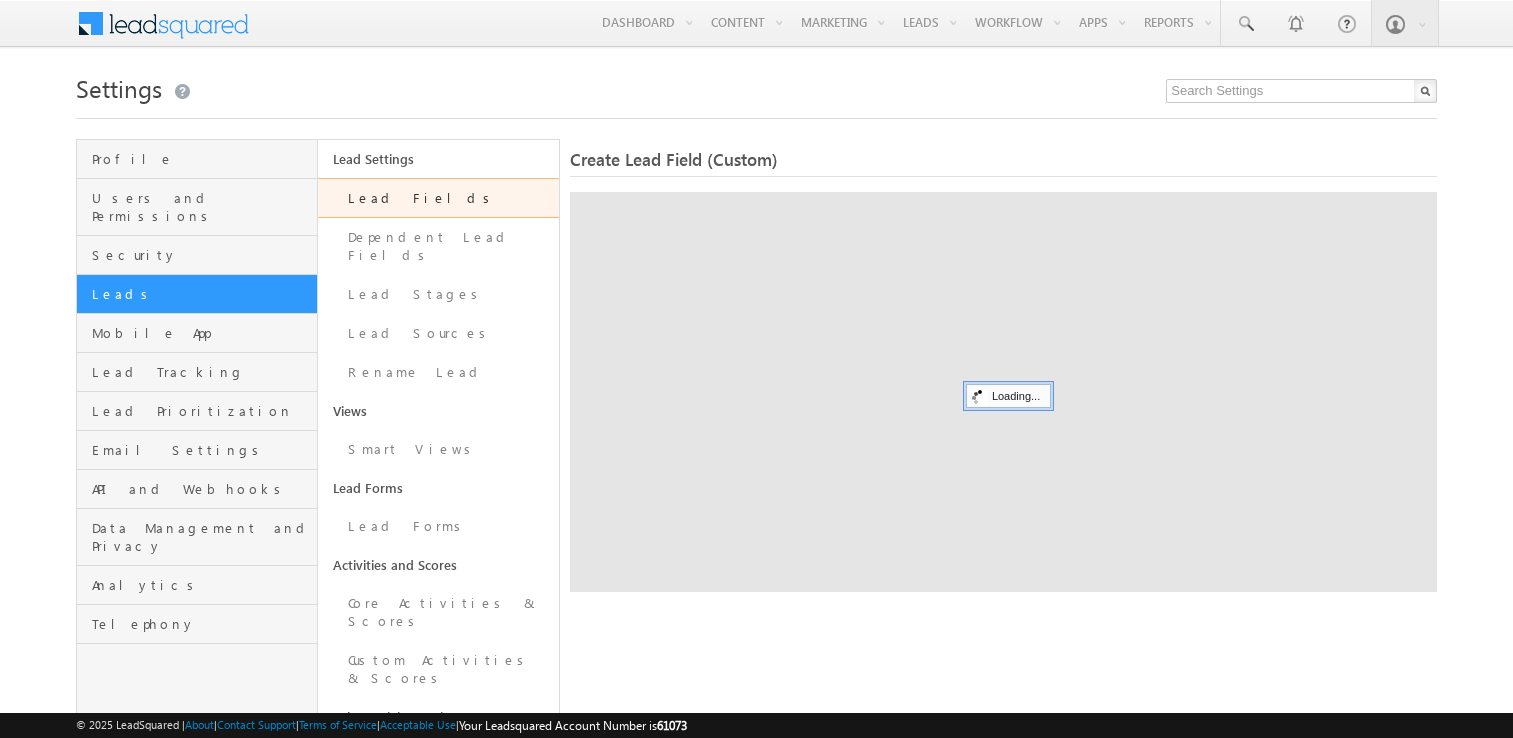 scroll, scrollTop: 0, scrollLeft: 0, axis: both 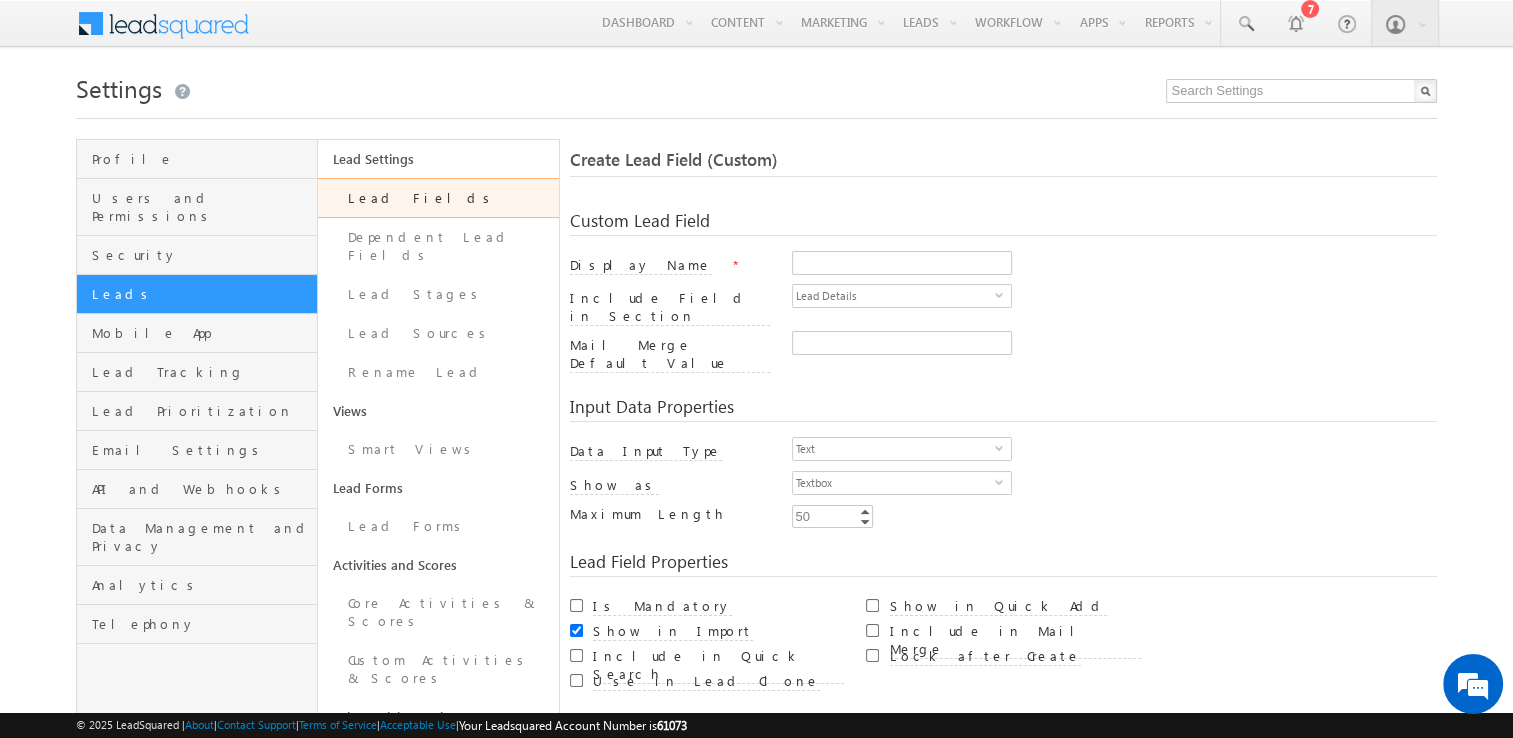 click on "Leads" at bounding box center (197, 294) 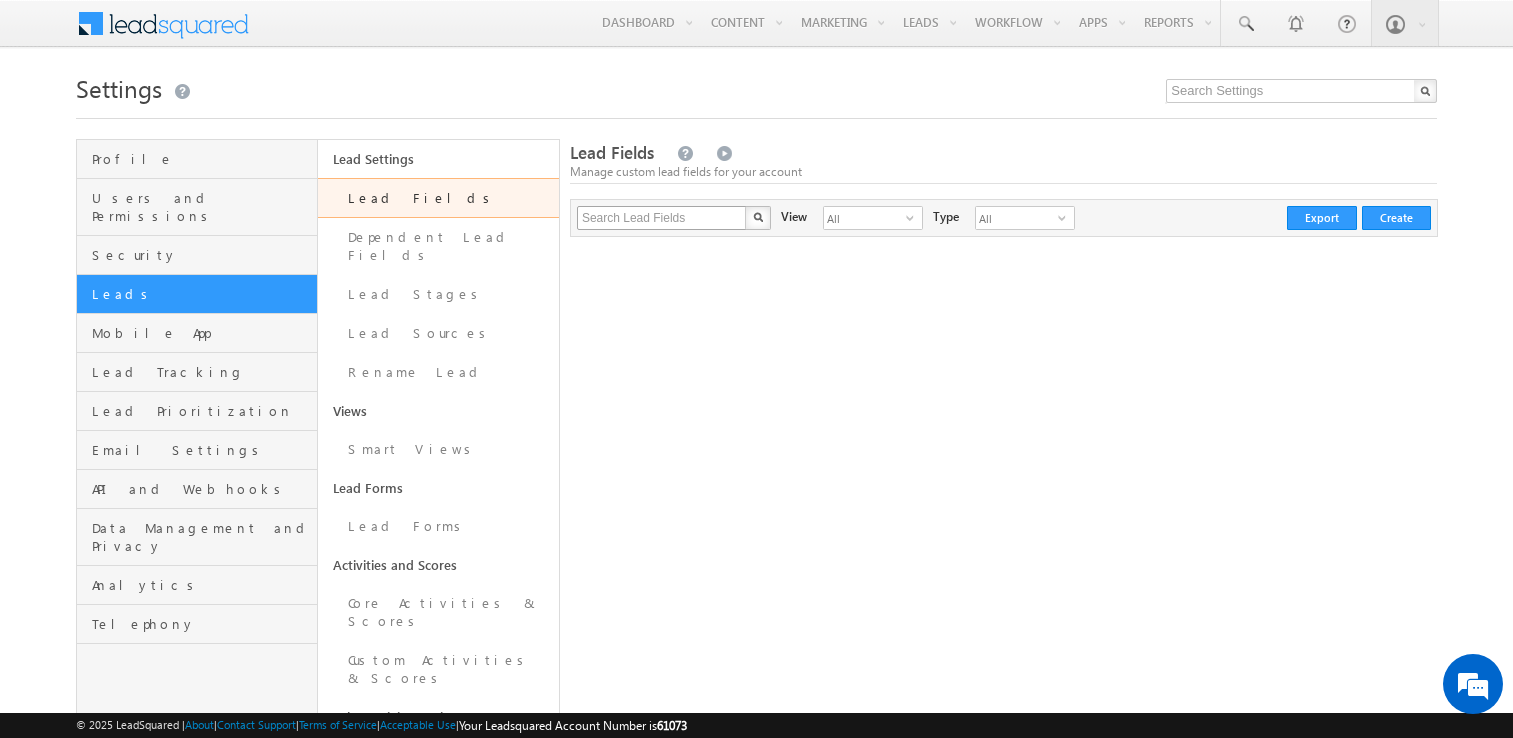 scroll, scrollTop: 0, scrollLeft: 0, axis: both 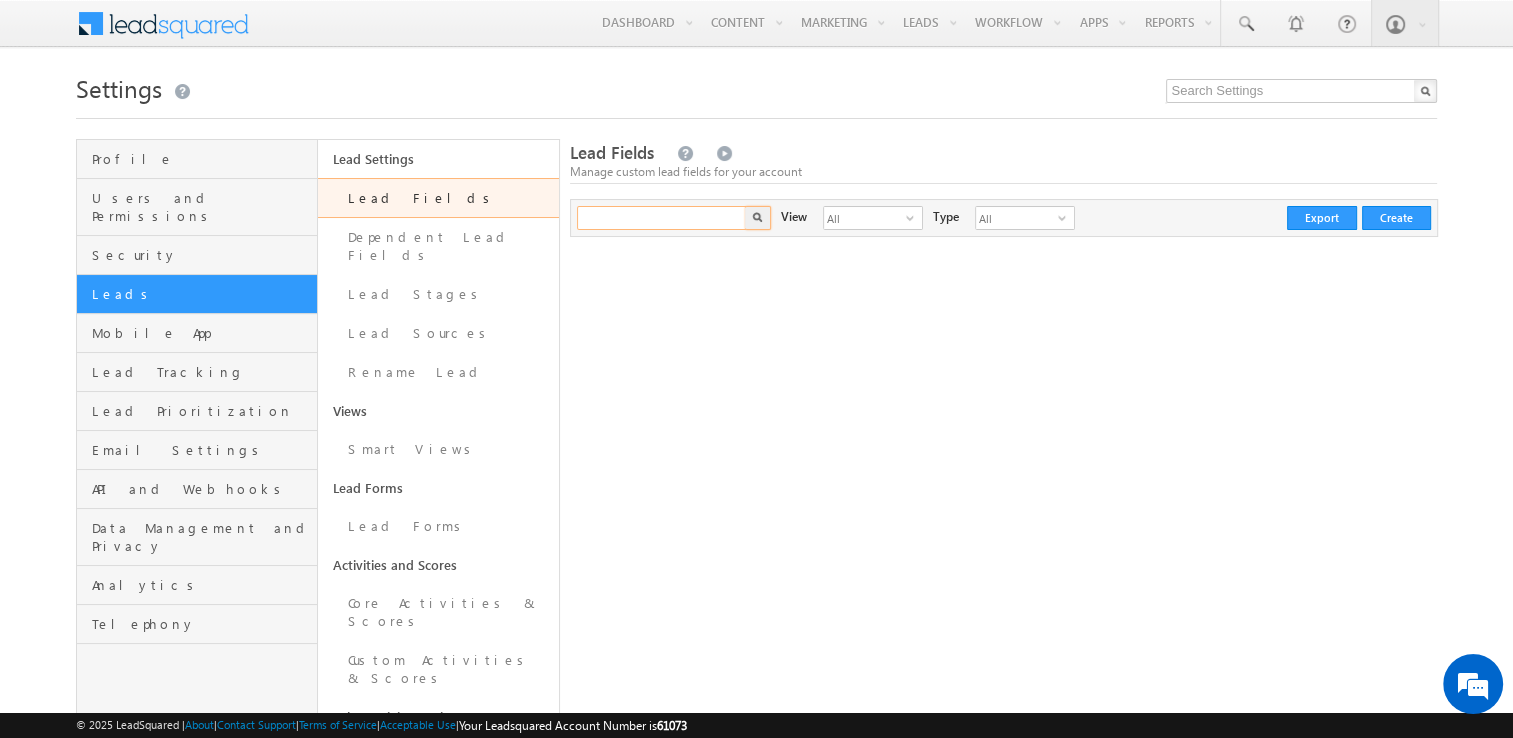 click at bounding box center (662, 218) 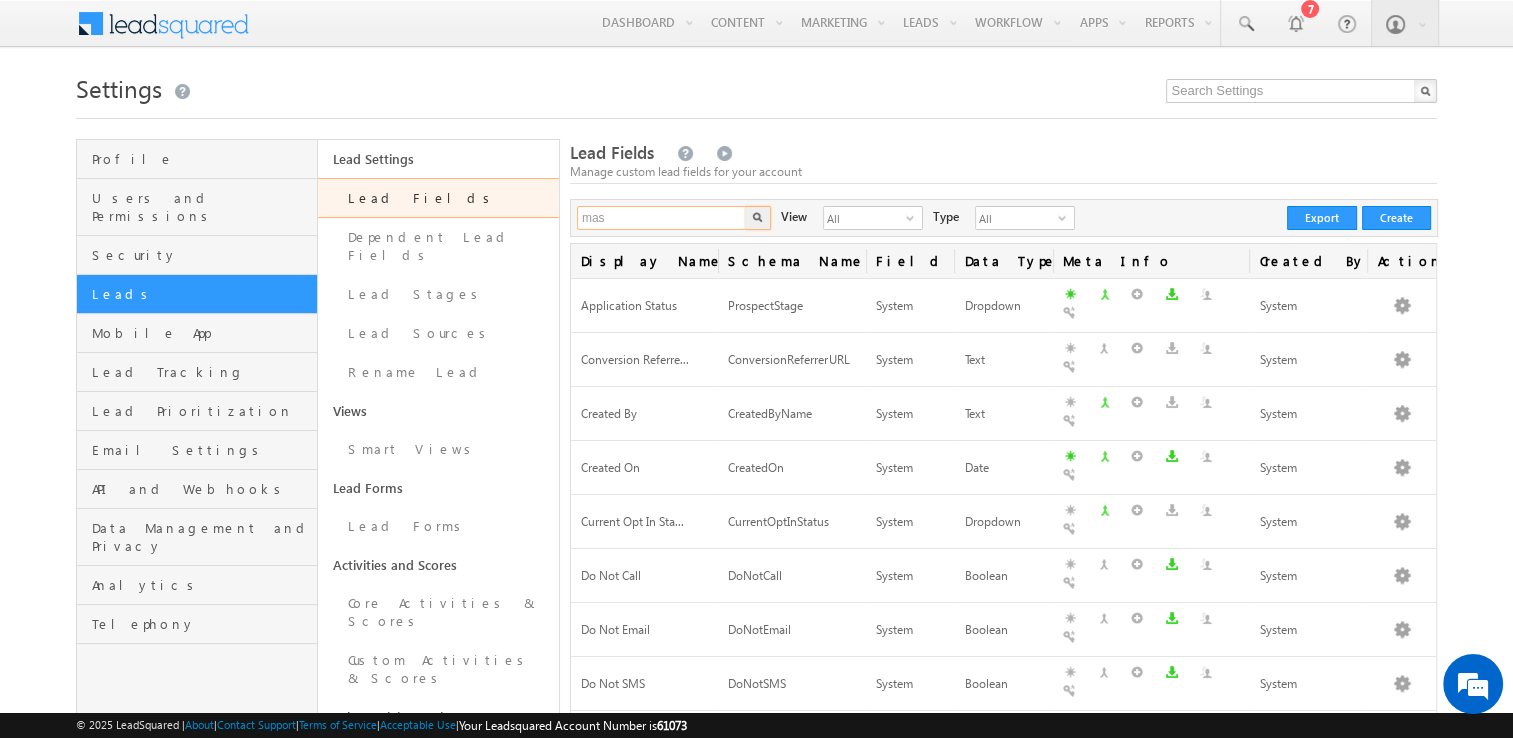 type on "mas" 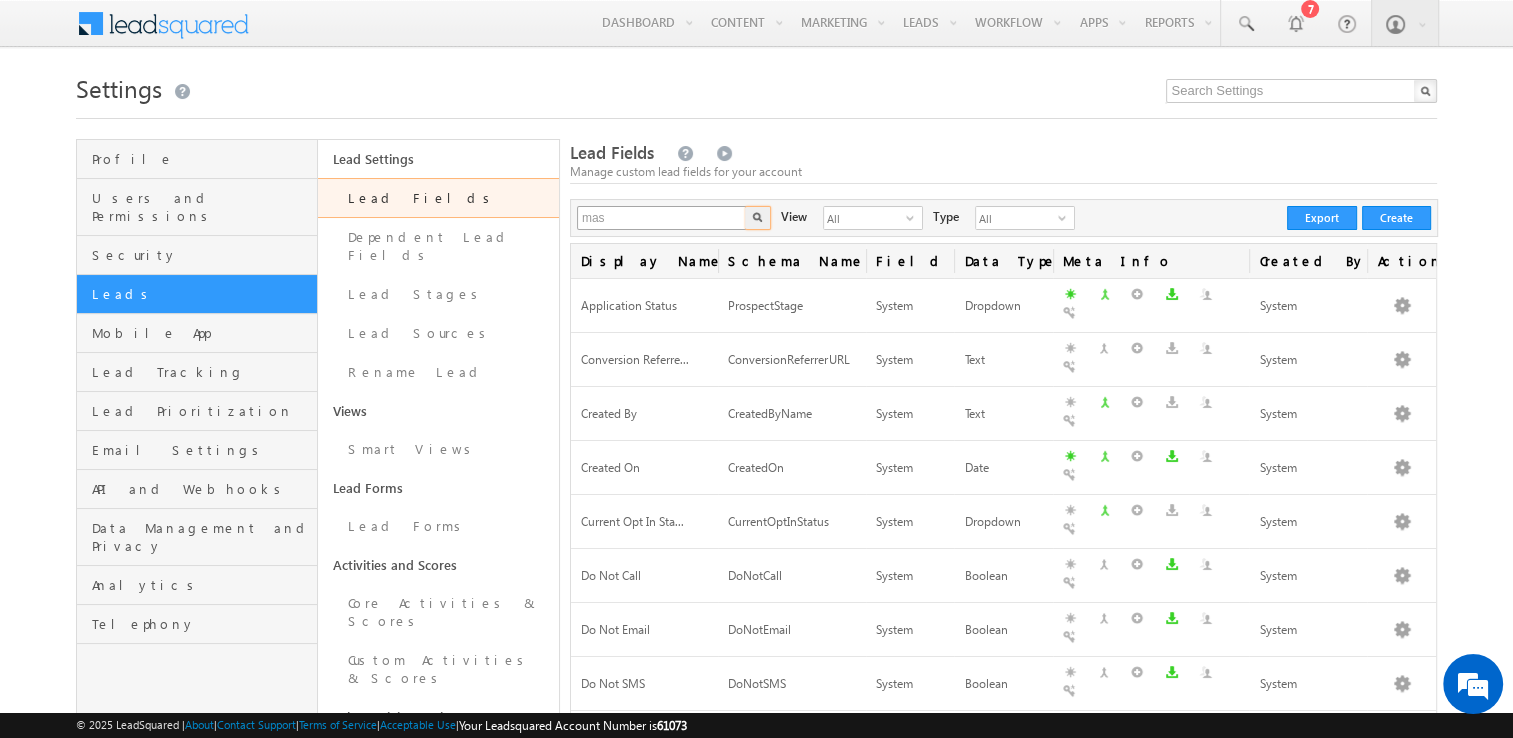 click at bounding box center (758, 218) 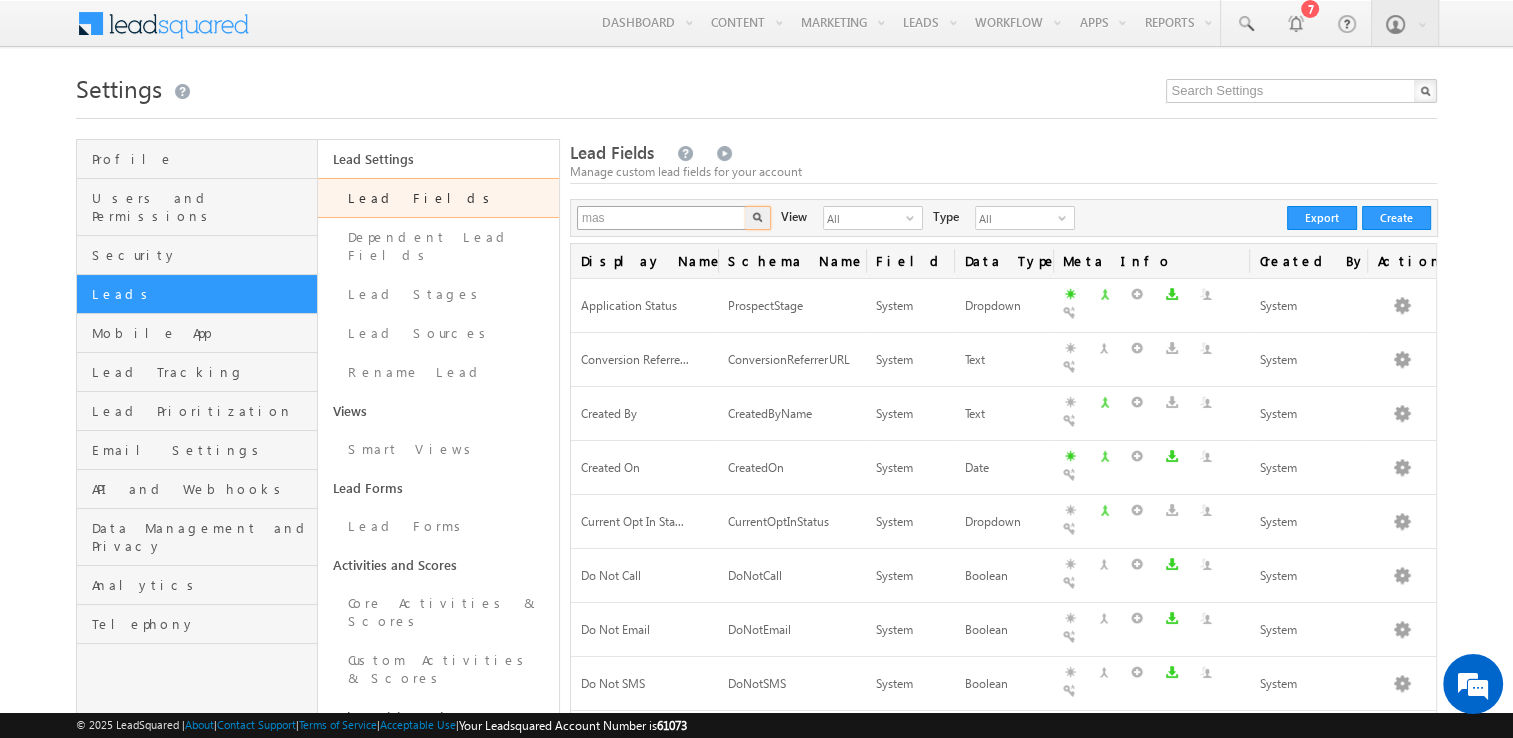type 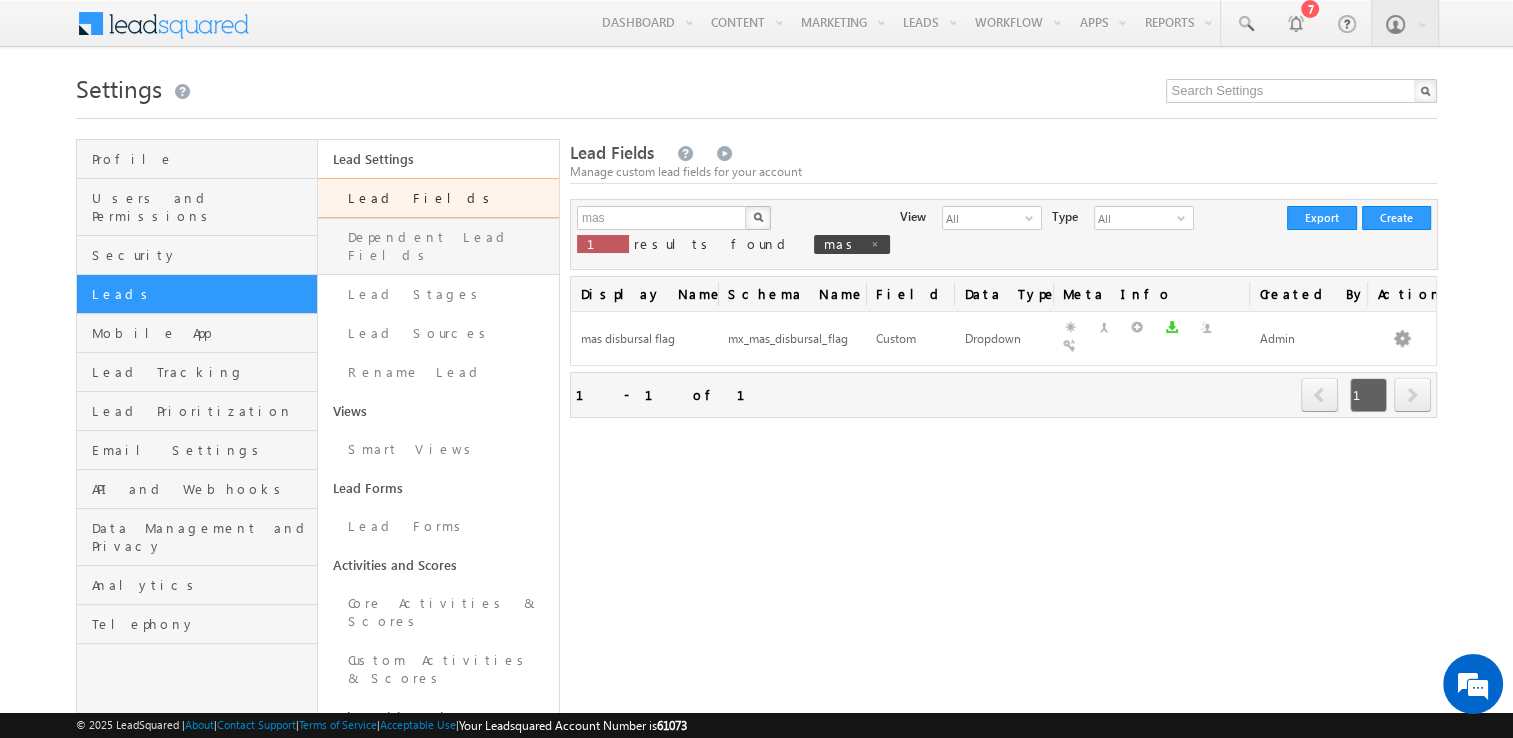 drag, startPoint x: 669, startPoint y: 239, endPoint x: 530, endPoint y: 218, distance: 140.57738 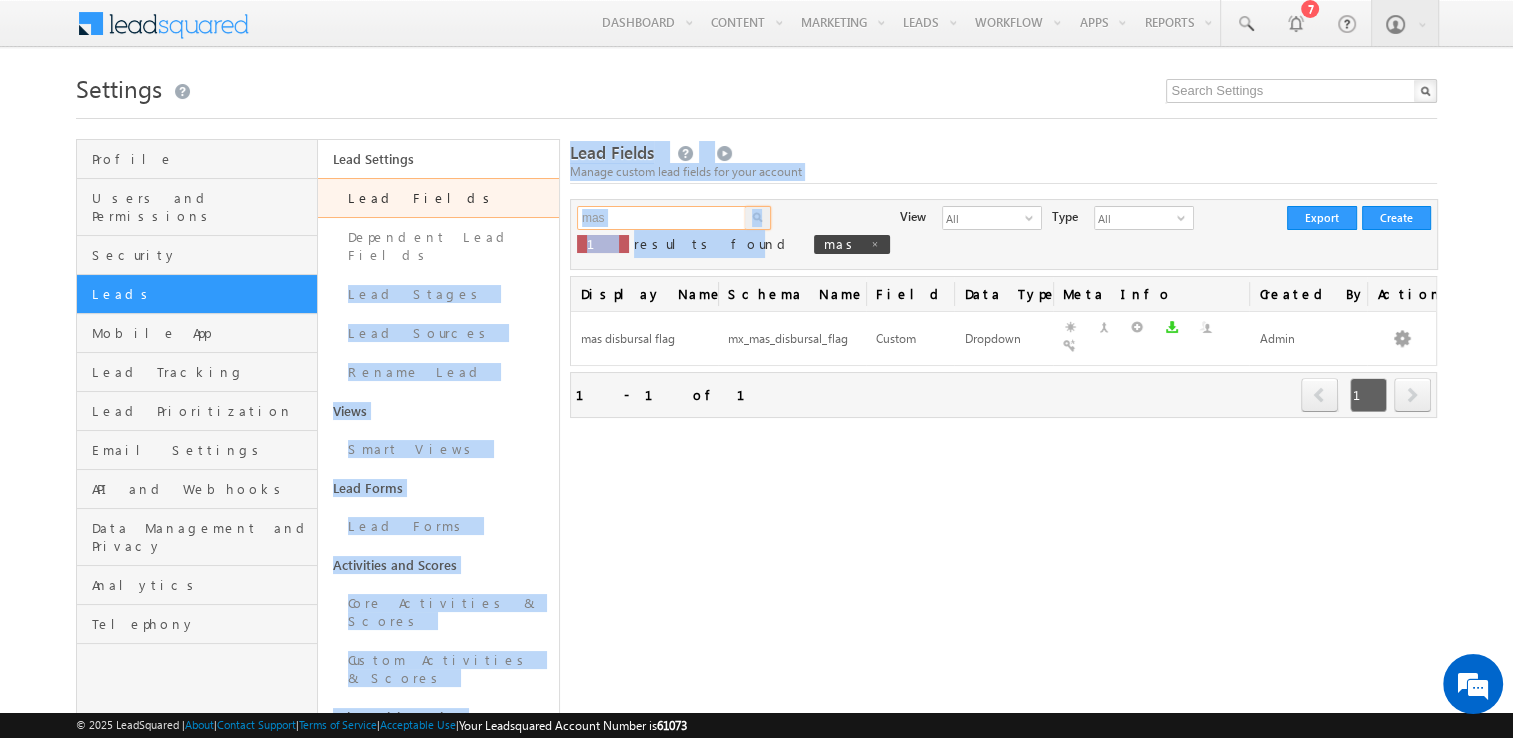 drag, startPoint x: 530, startPoint y: 218, endPoint x: 652, endPoint y: 217, distance: 122.0041 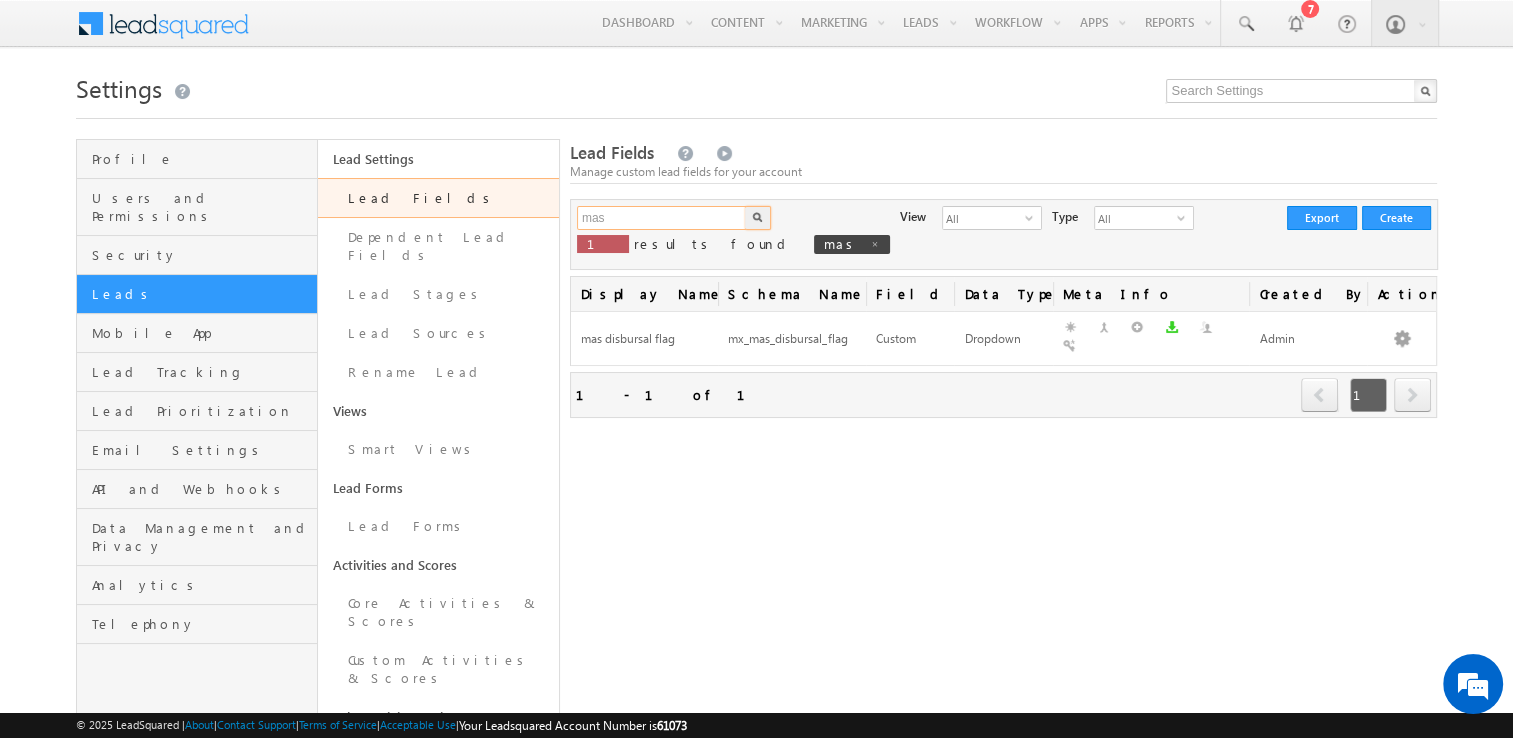 click on "mas" at bounding box center (662, 218) 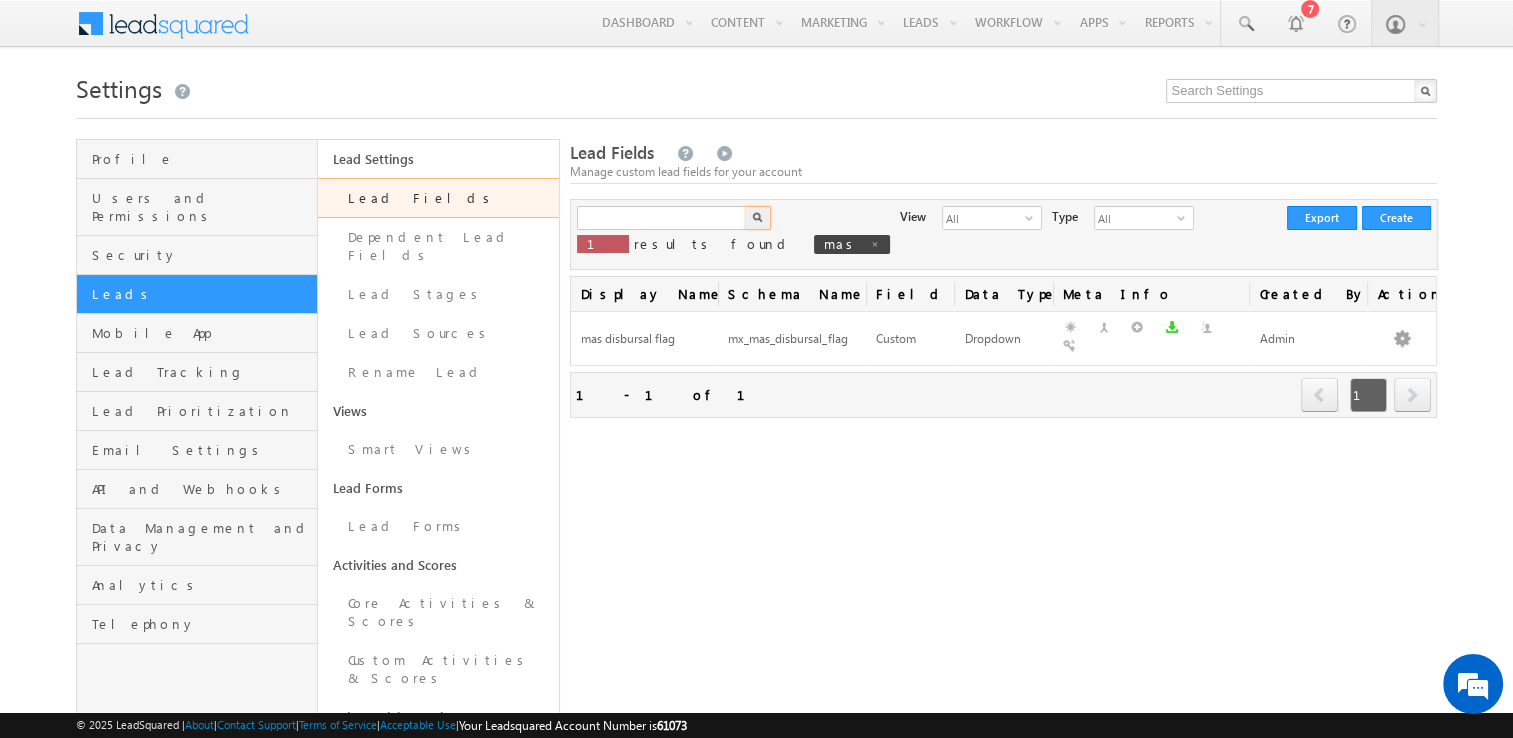 type on "Search Lead Fields" 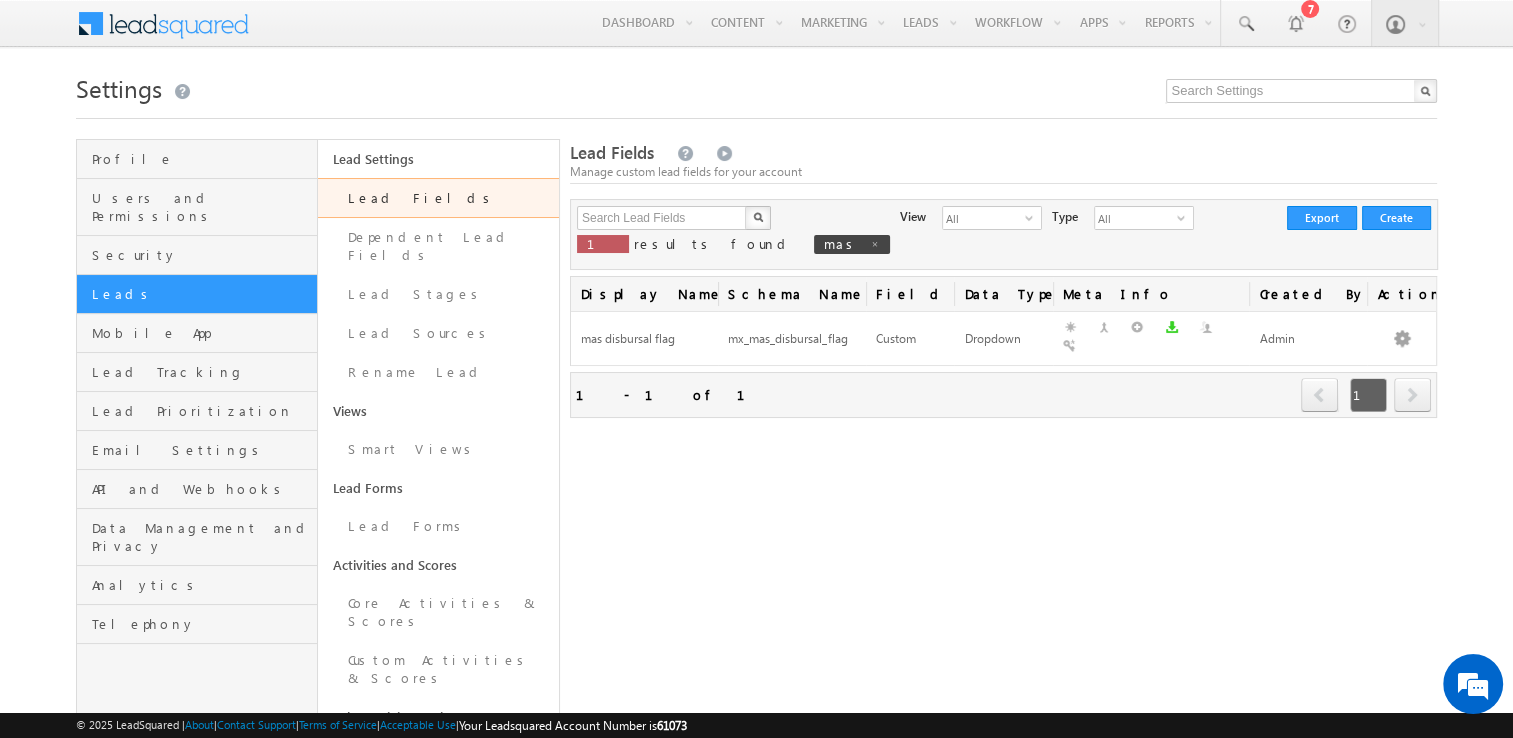 scroll, scrollTop: 0, scrollLeft: 0, axis: both 